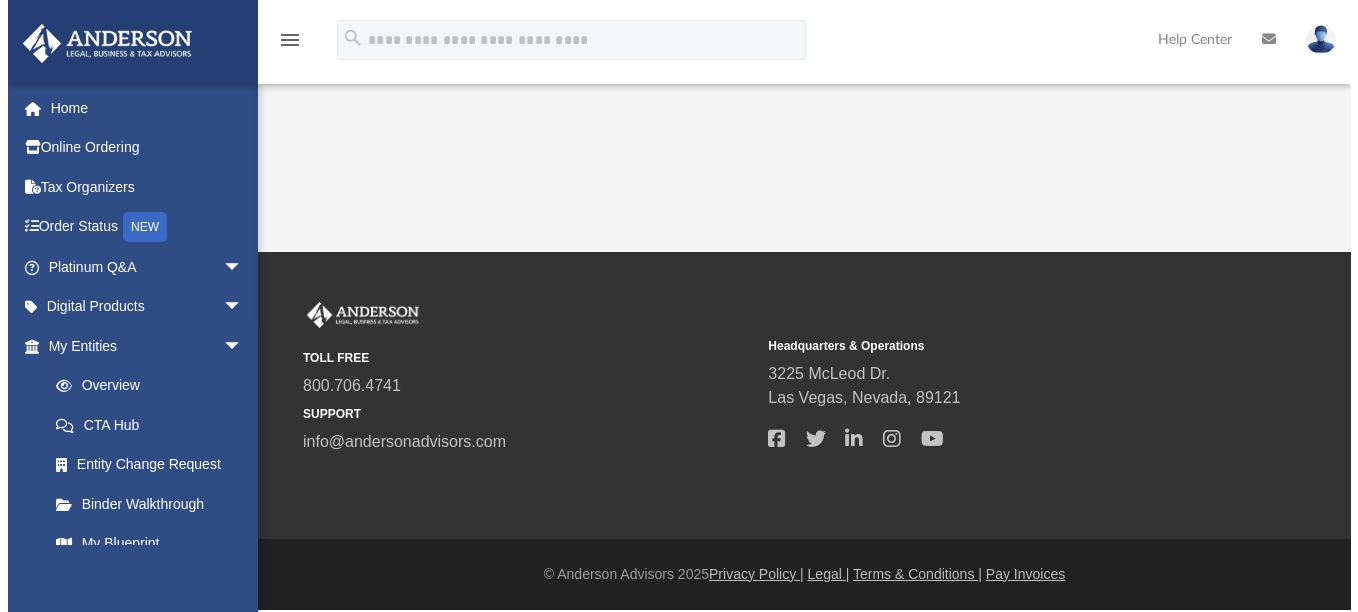 scroll, scrollTop: 0, scrollLeft: 0, axis: both 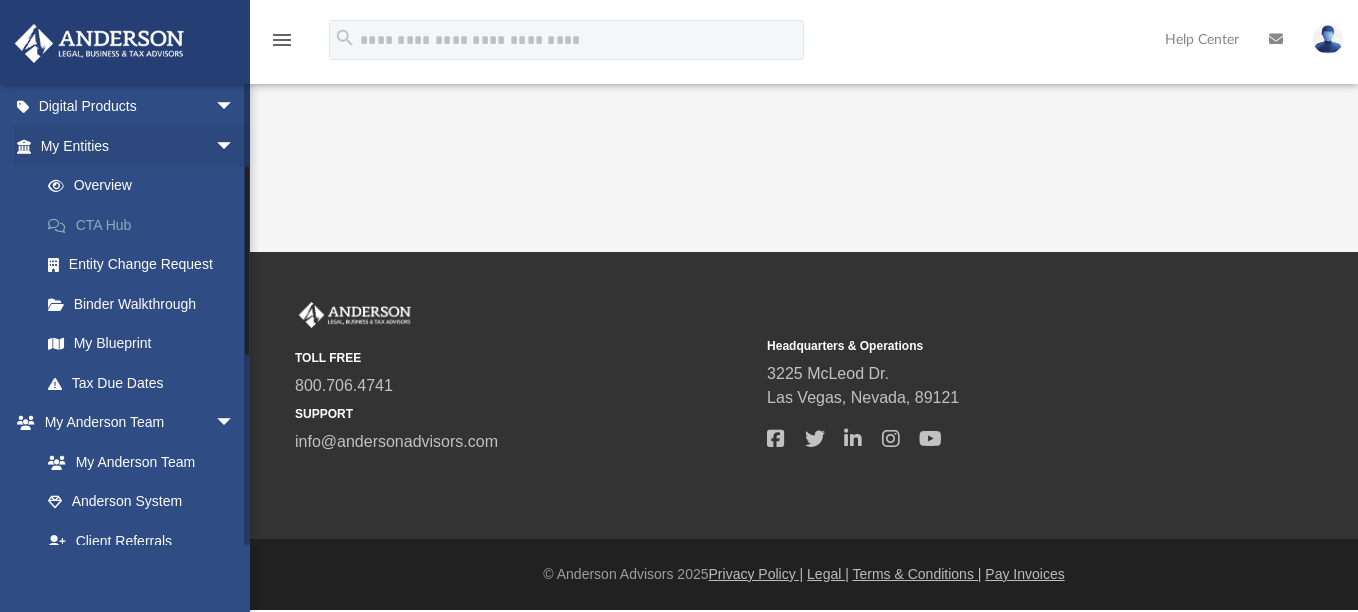 click on "CTA Hub" at bounding box center [146, 225] 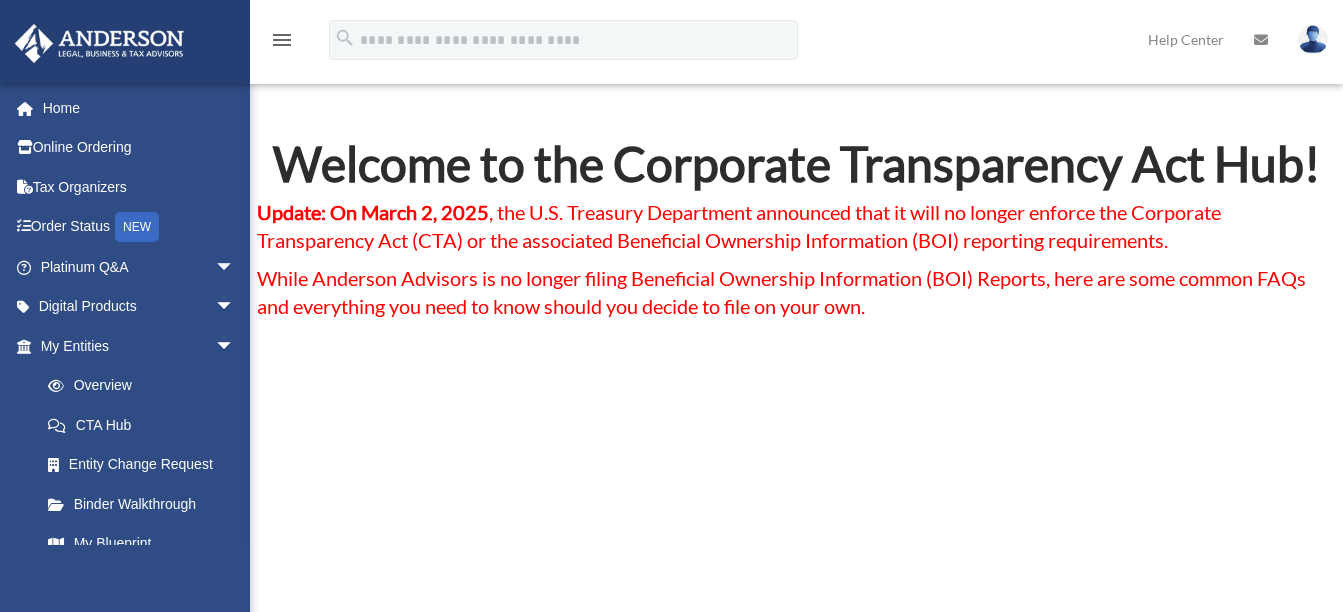 scroll, scrollTop: 0, scrollLeft: 0, axis: both 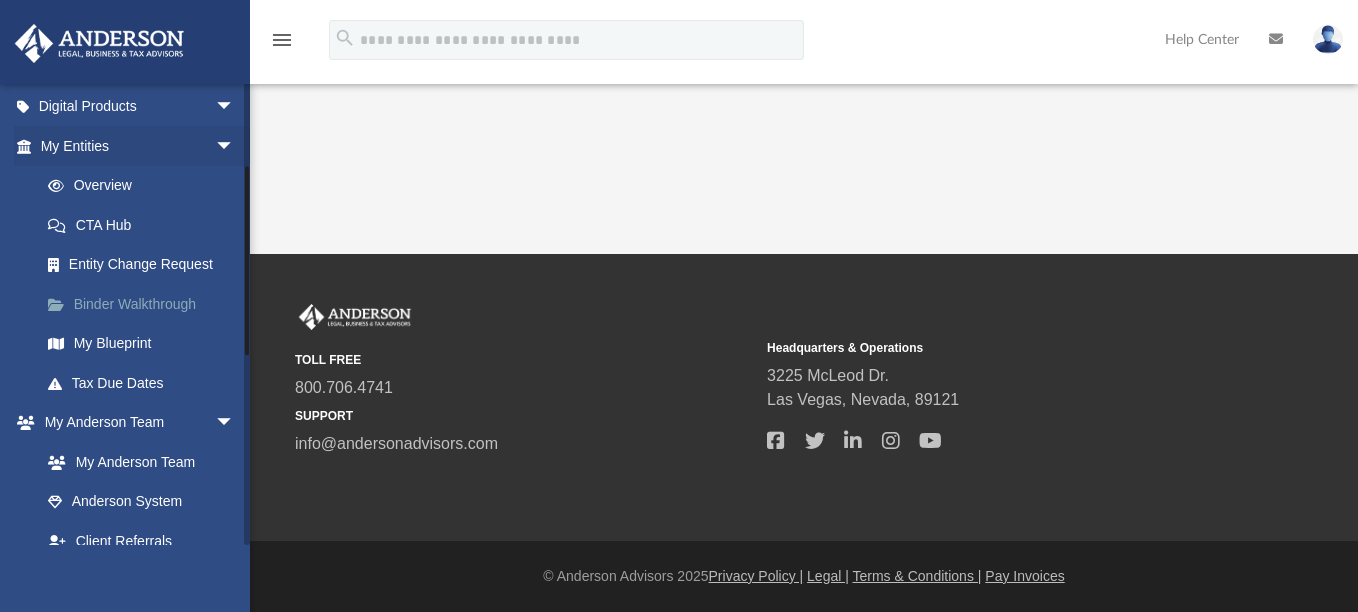 click on "Binder Walkthrough" at bounding box center [146, 304] 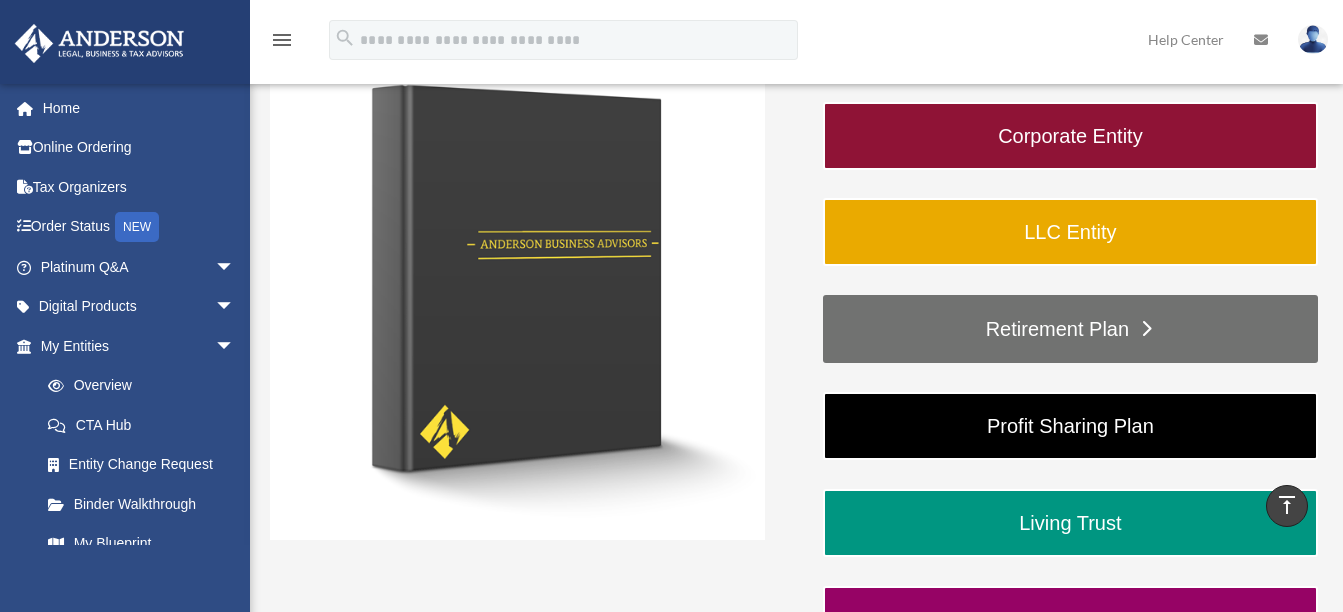 scroll, scrollTop: 300, scrollLeft: 0, axis: vertical 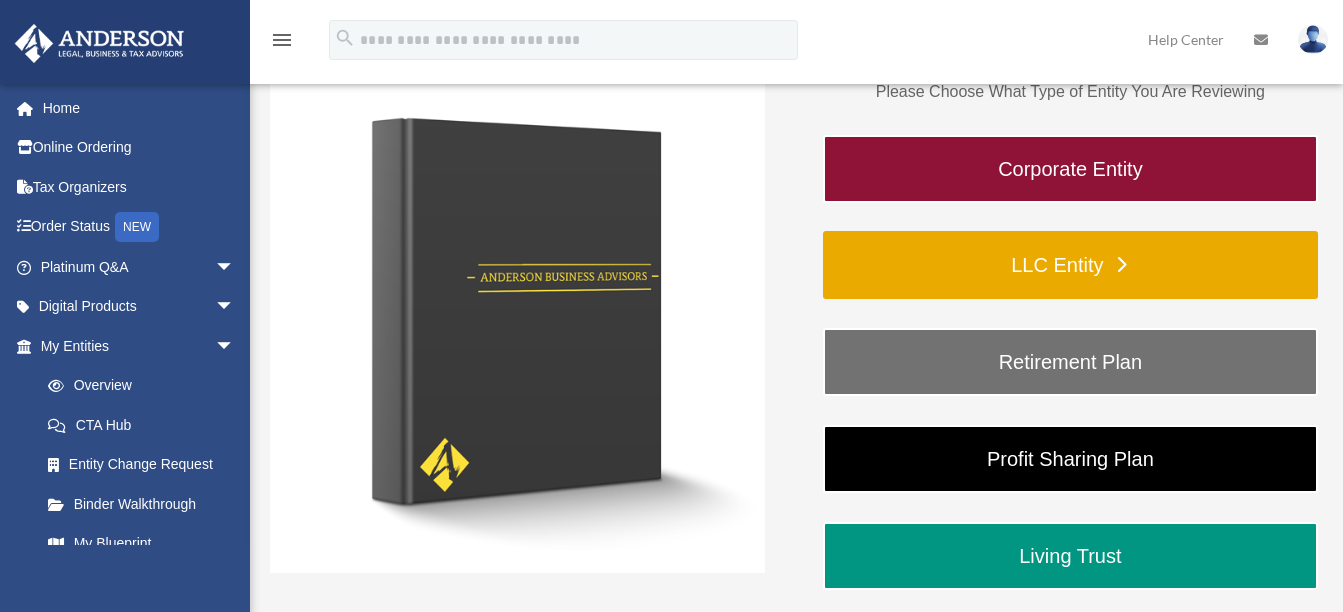 click on "LLC Entity" at bounding box center [1070, 265] 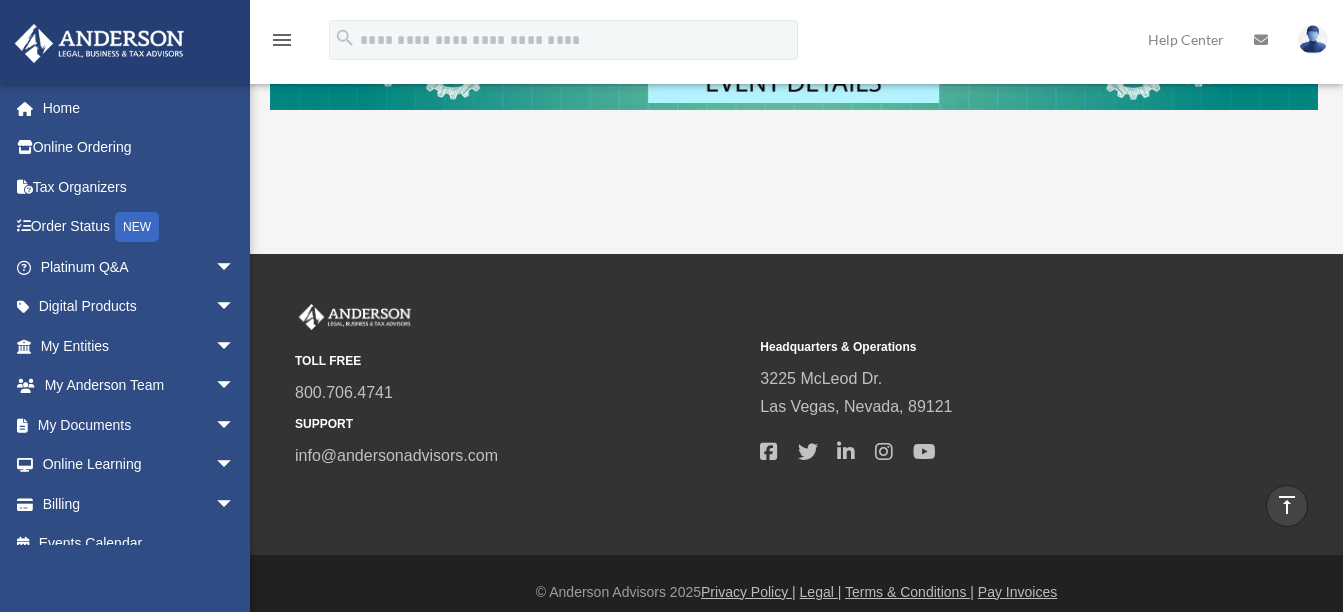 scroll, scrollTop: 994, scrollLeft: 0, axis: vertical 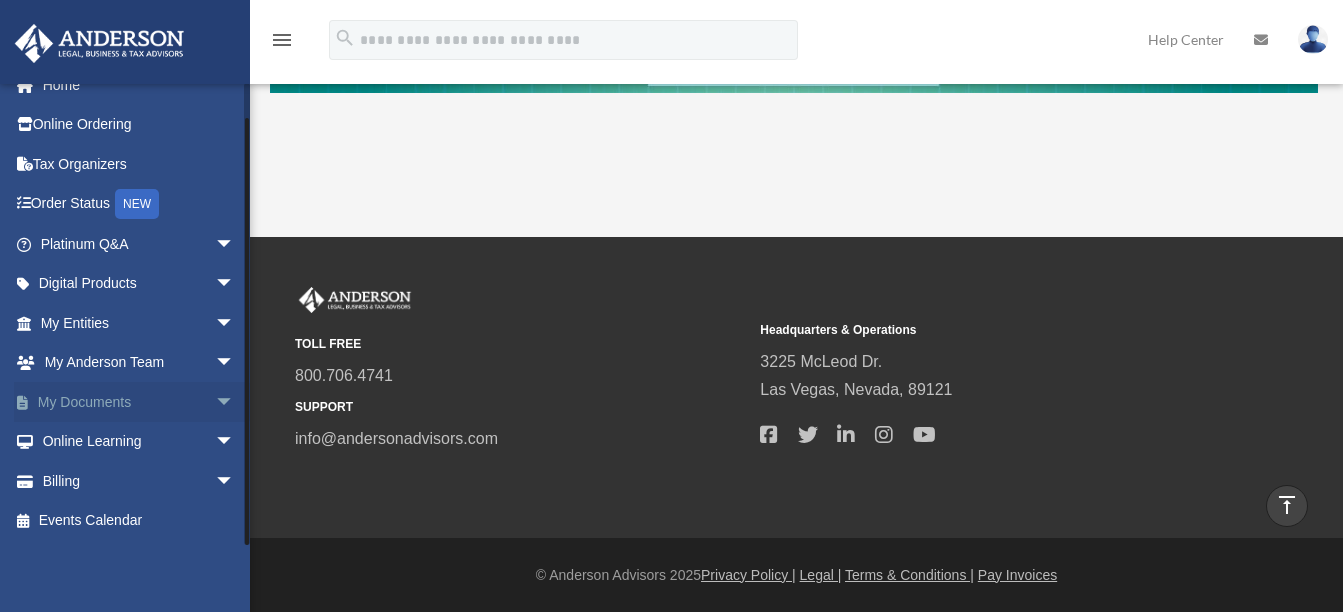 click on "arrow_drop_down" at bounding box center [235, 402] 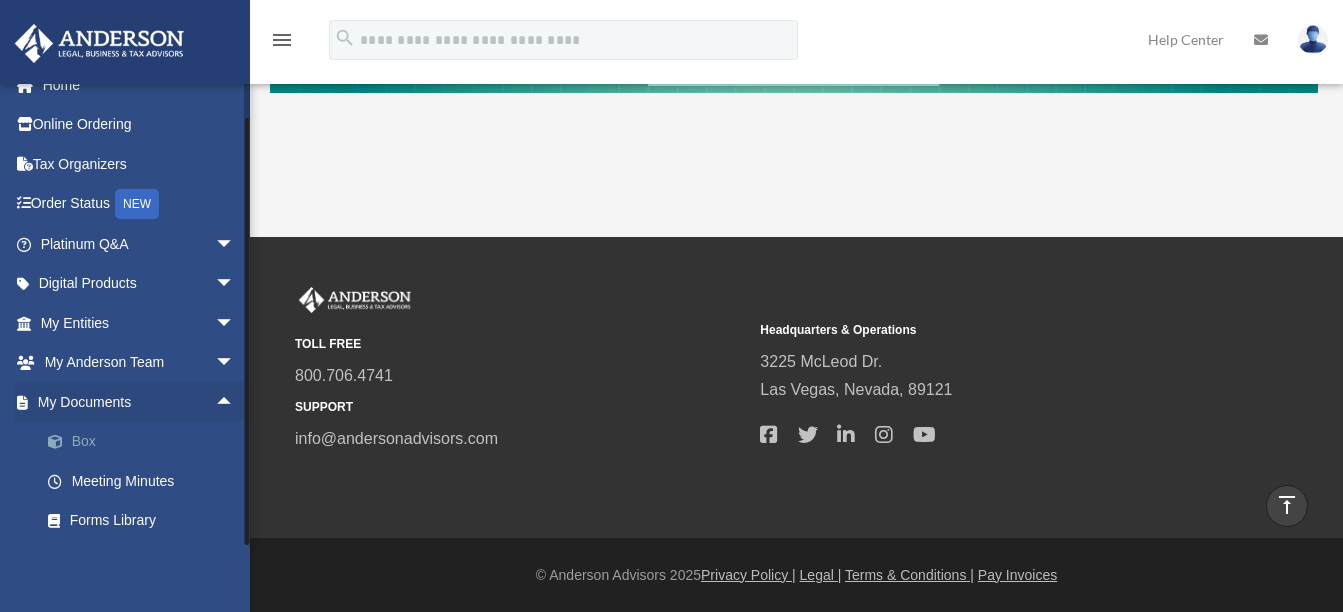click on "Box" at bounding box center [146, 442] 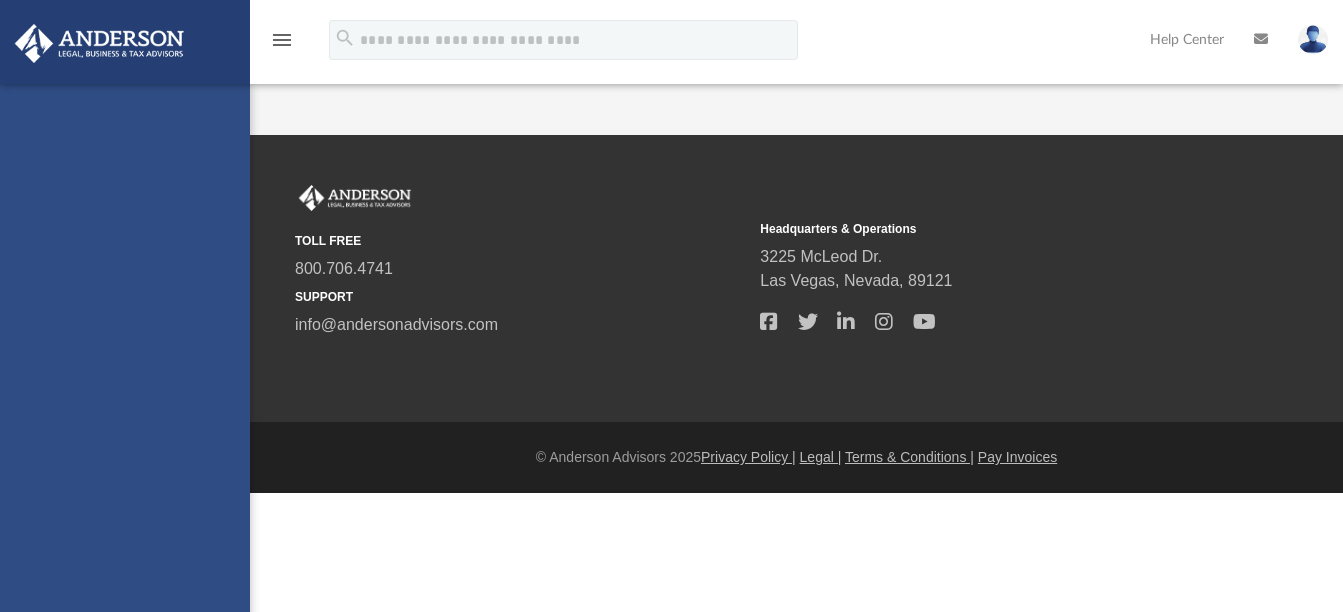scroll, scrollTop: 0, scrollLeft: 0, axis: both 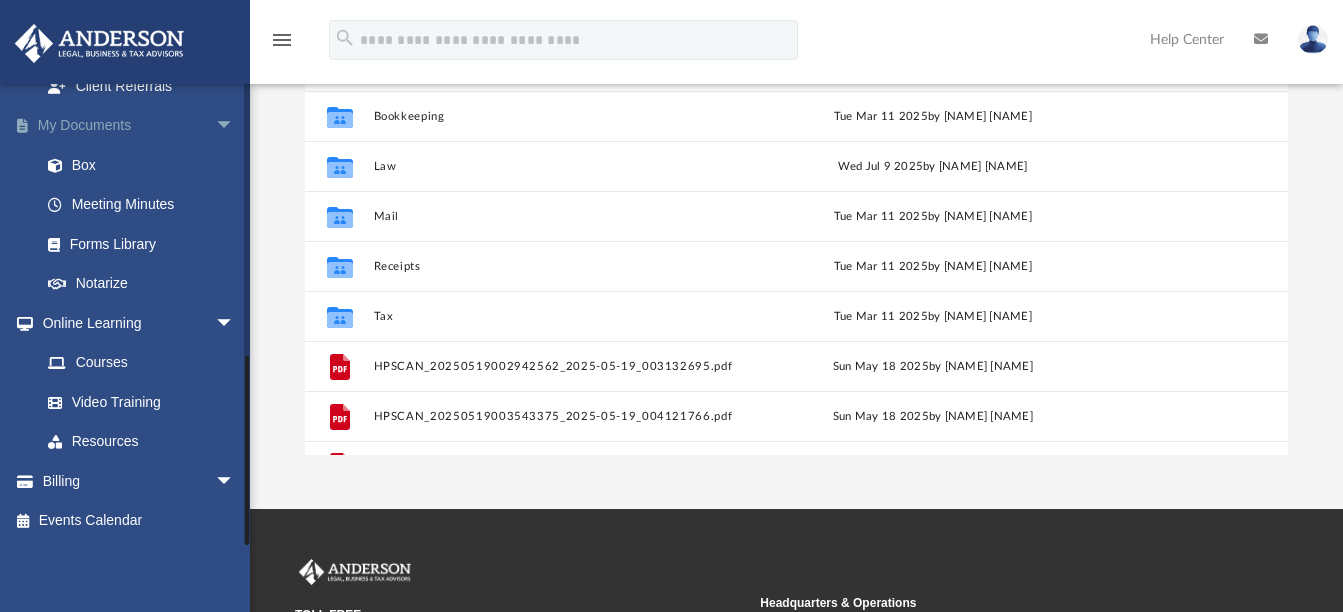 click on "arrow_drop_down" at bounding box center [235, 126] 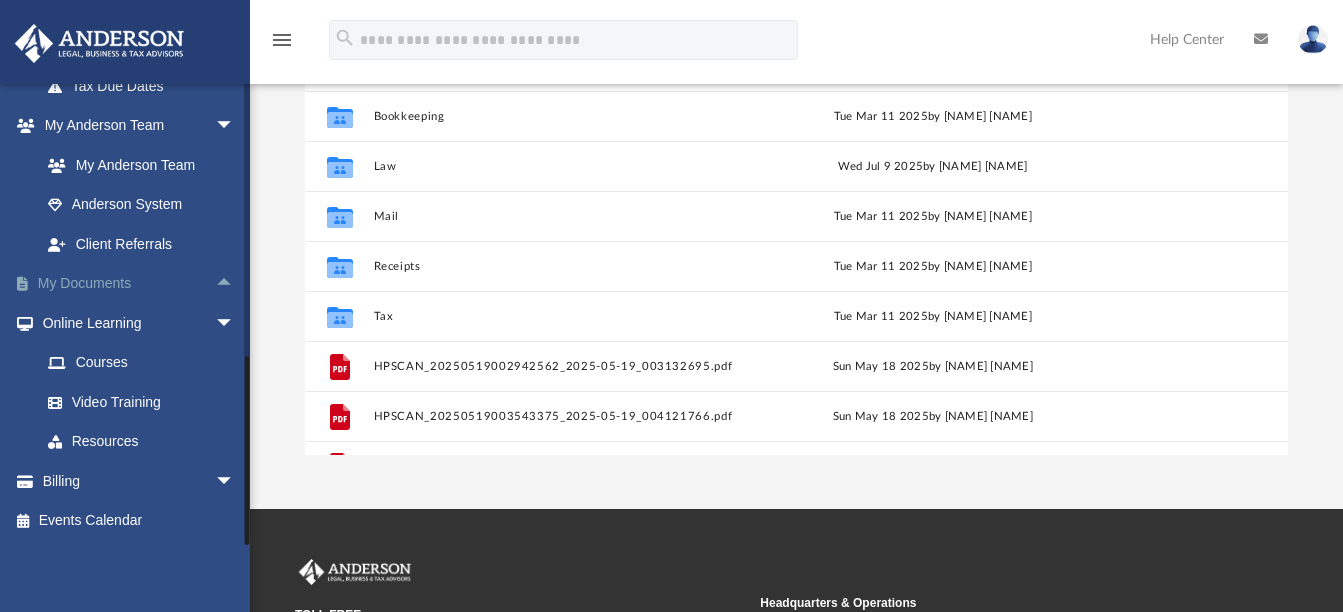 scroll, scrollTop: 497, scrollLeft: 0, axis: vertical 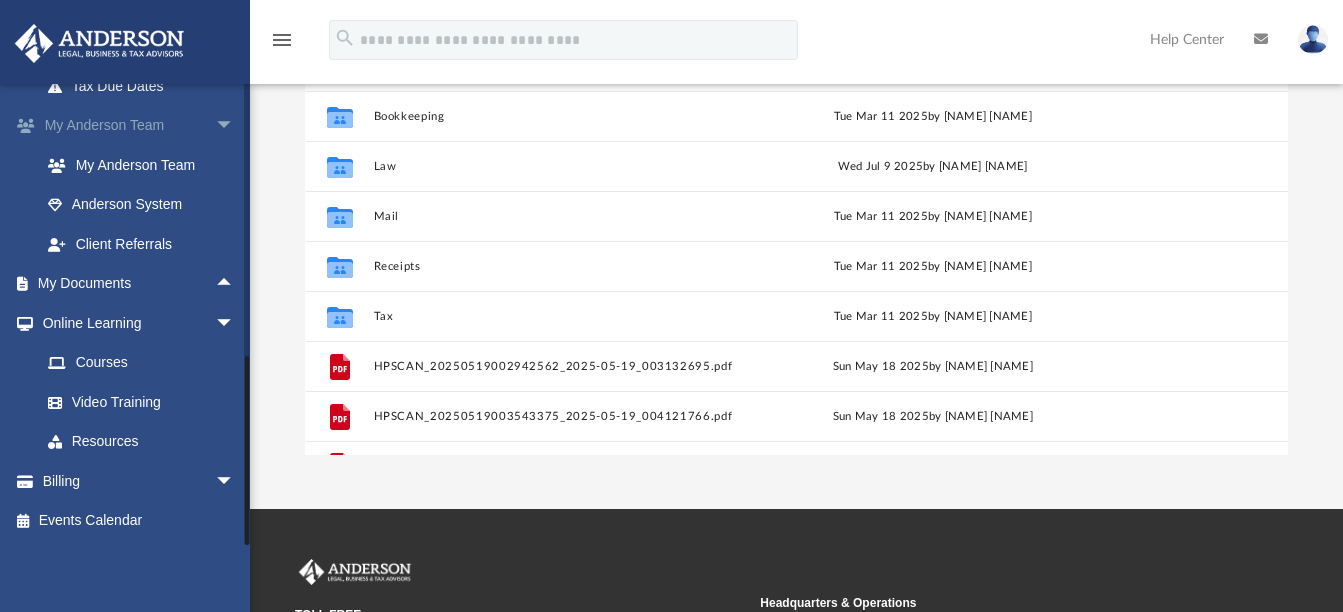 click on "arrow_drop_down" at bounding box center [235, 126] 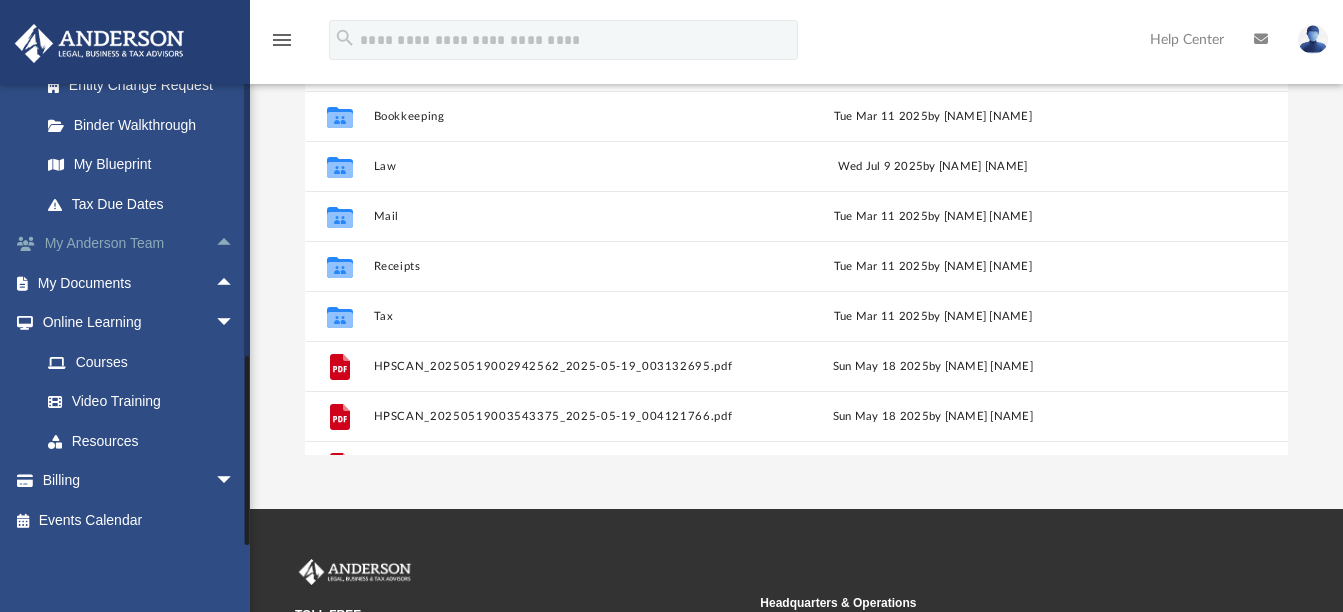 scroll, scrollTop: 379, scrollLeft: 0, axis: vertical 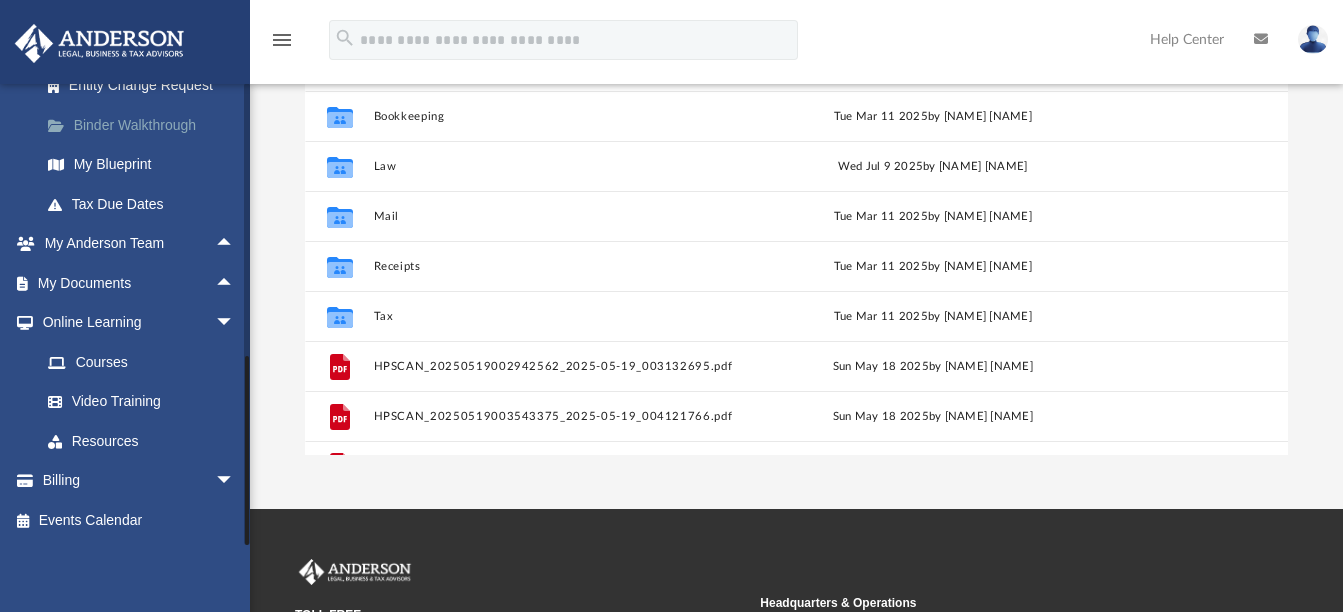 click on "Binder Walkthrough" at bounding box center [146, 125] 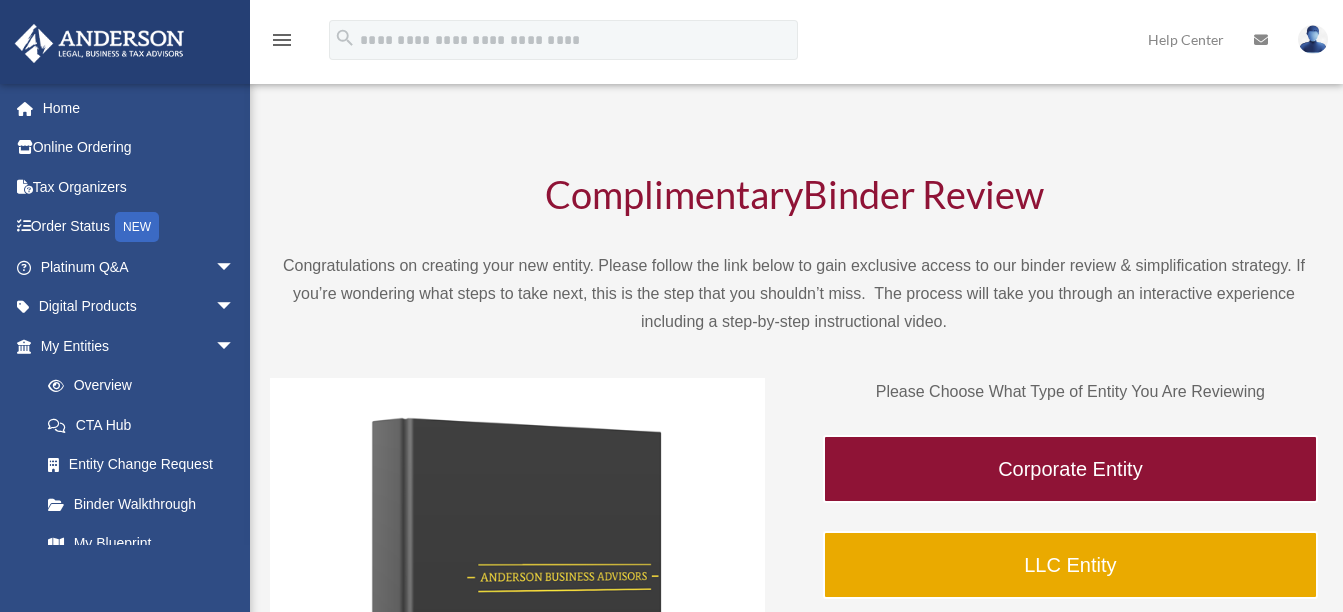 scroll, scrollTop: 0, scrollLeft: 0, axis: both 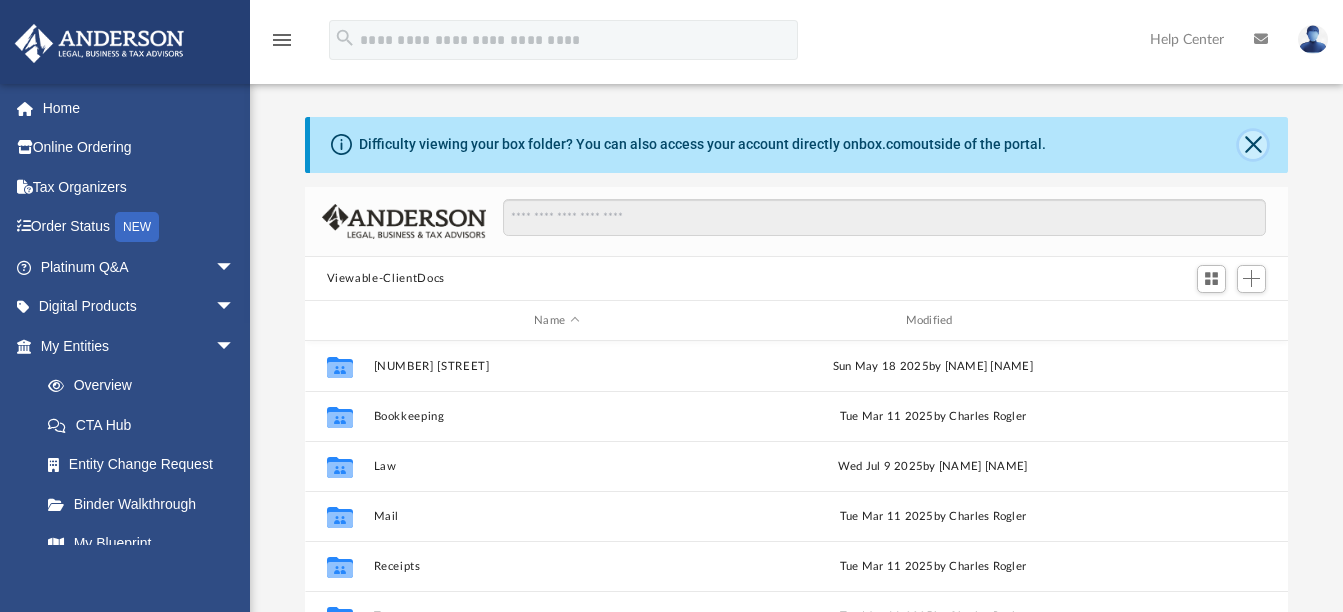 click 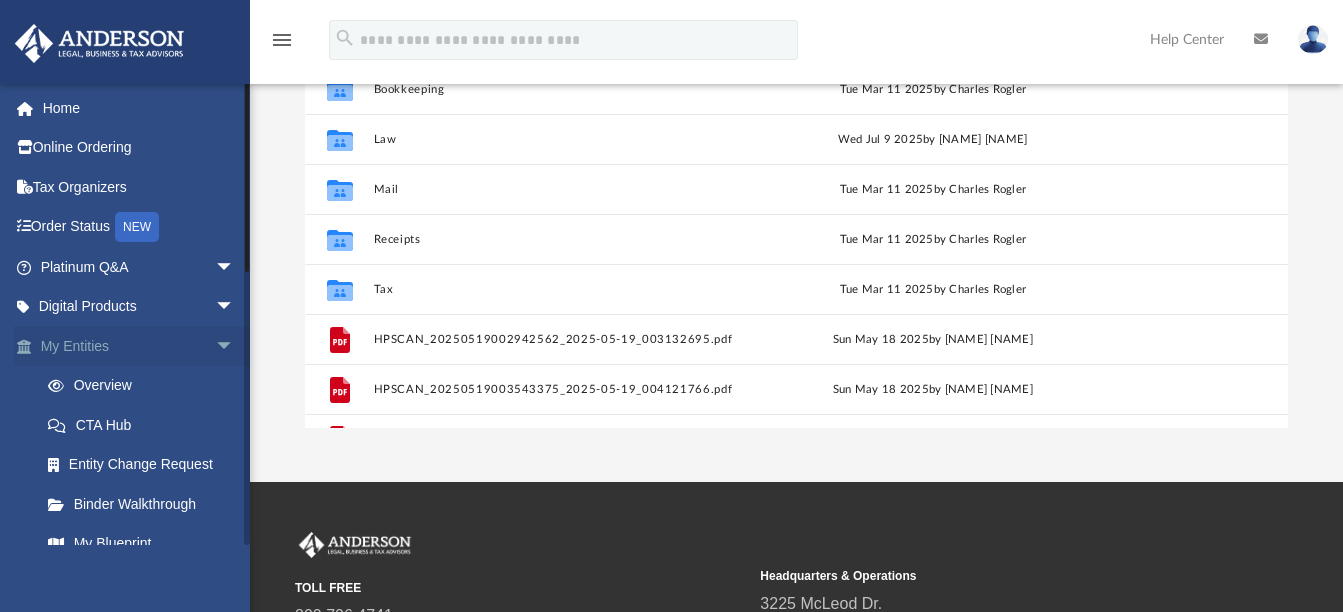 scroll, scrollTop: 385, scrollLeft: 0, axis: vertical 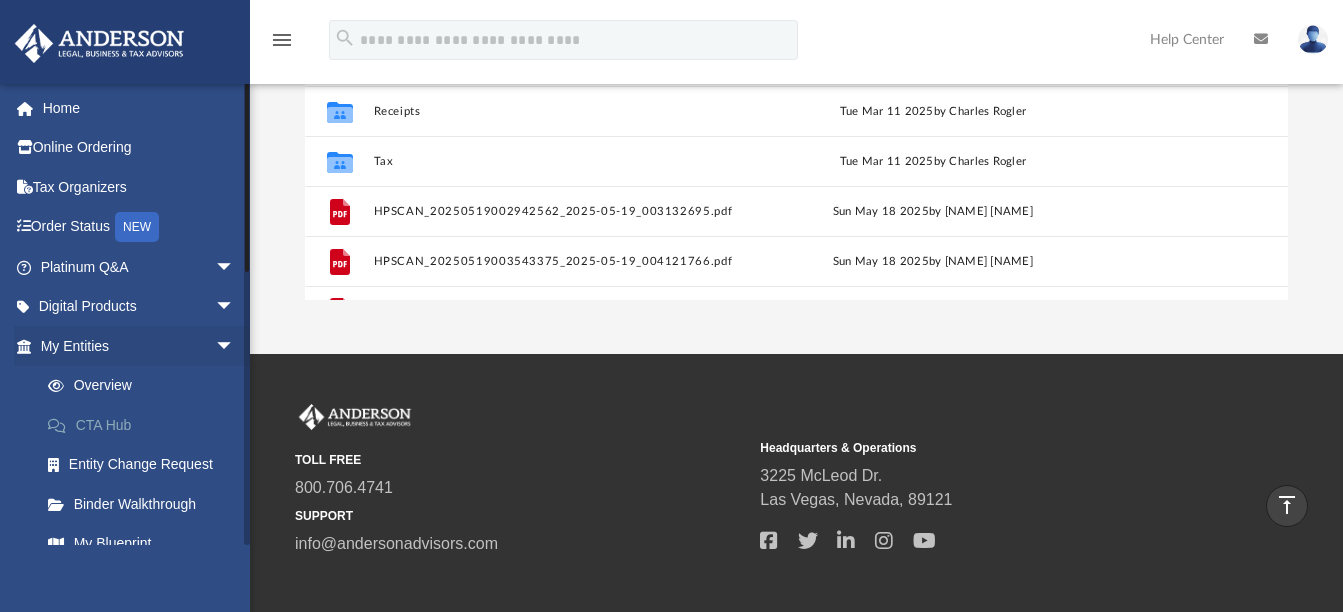 click on "CTA Hub" at bounding box center (146, 425) 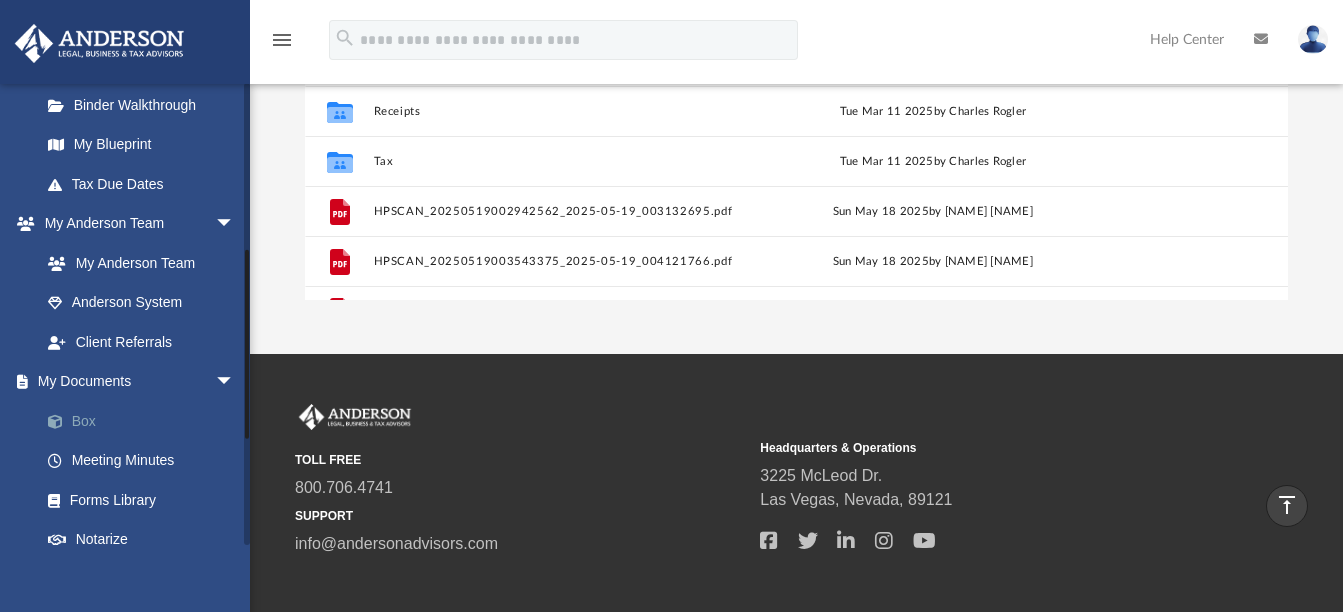 scroll, scrollTop: 400, scrollLeft: 0, axis: vertical 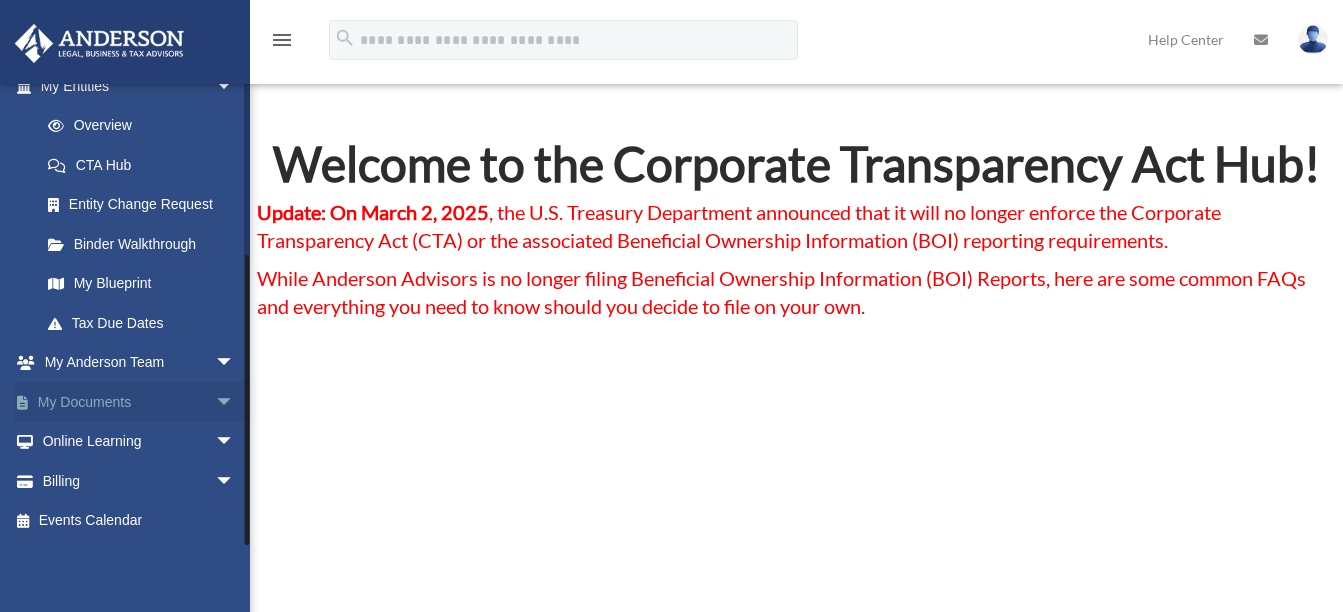 click on "arrow_drop_down" at bounding box center [235, 402] 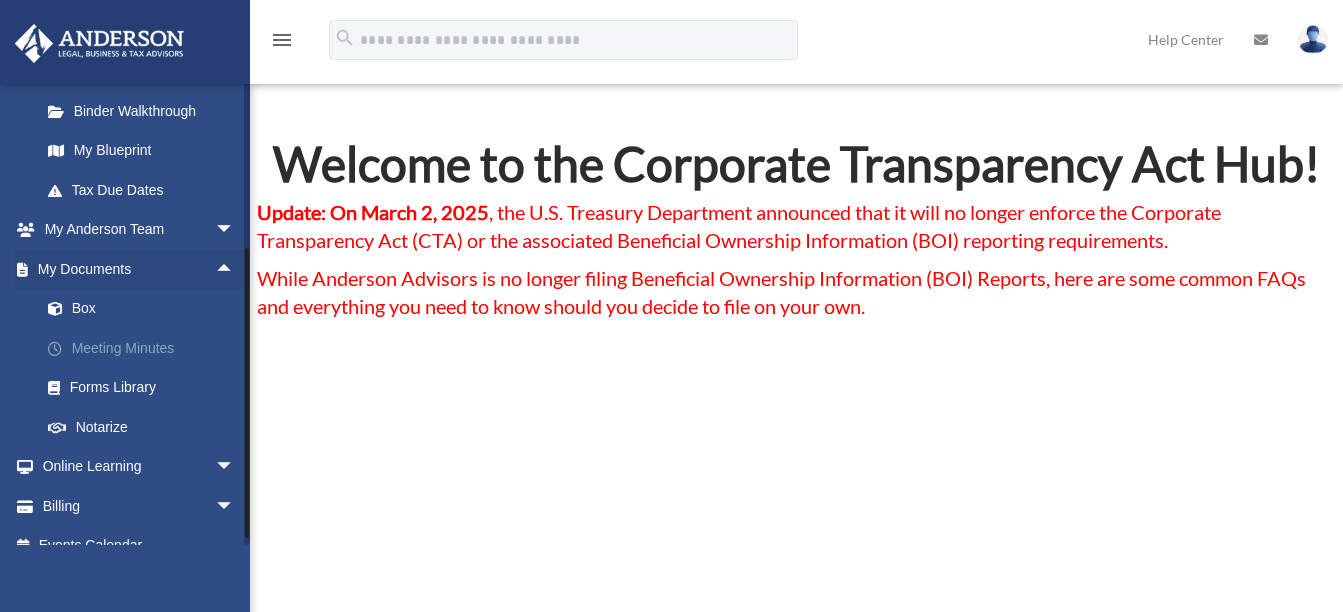 scroll, scrollTop: 418, scrollLeft: 0, axis: vertical 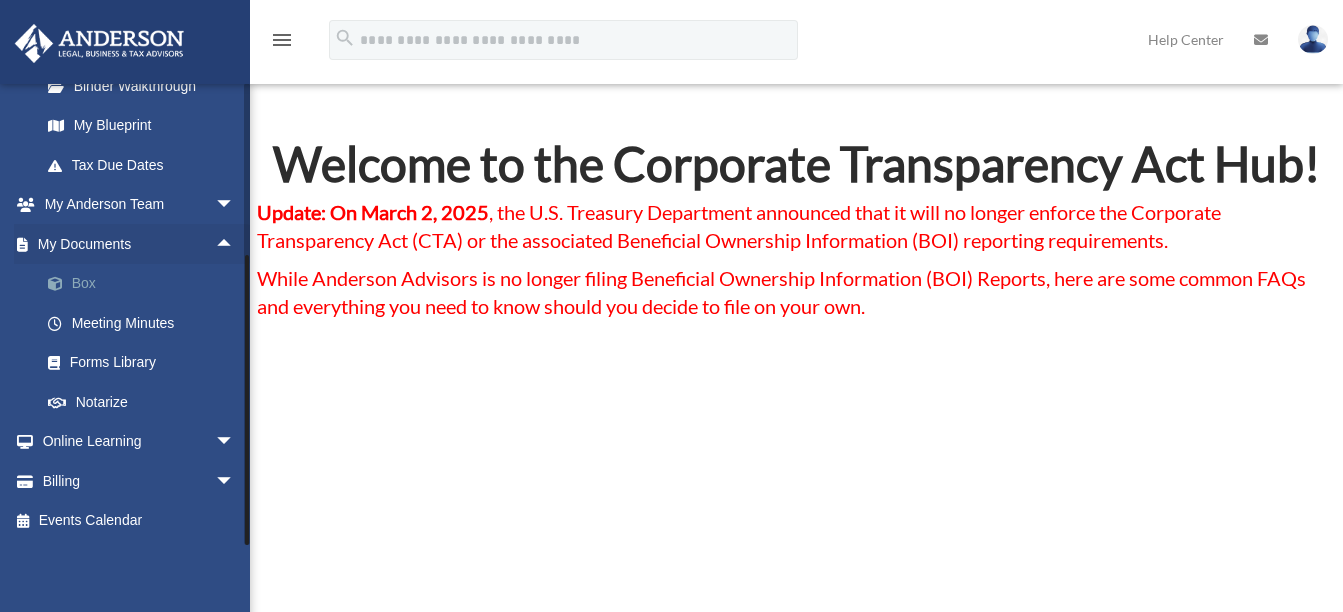 click on "Box" at bounding box center (146, 284) 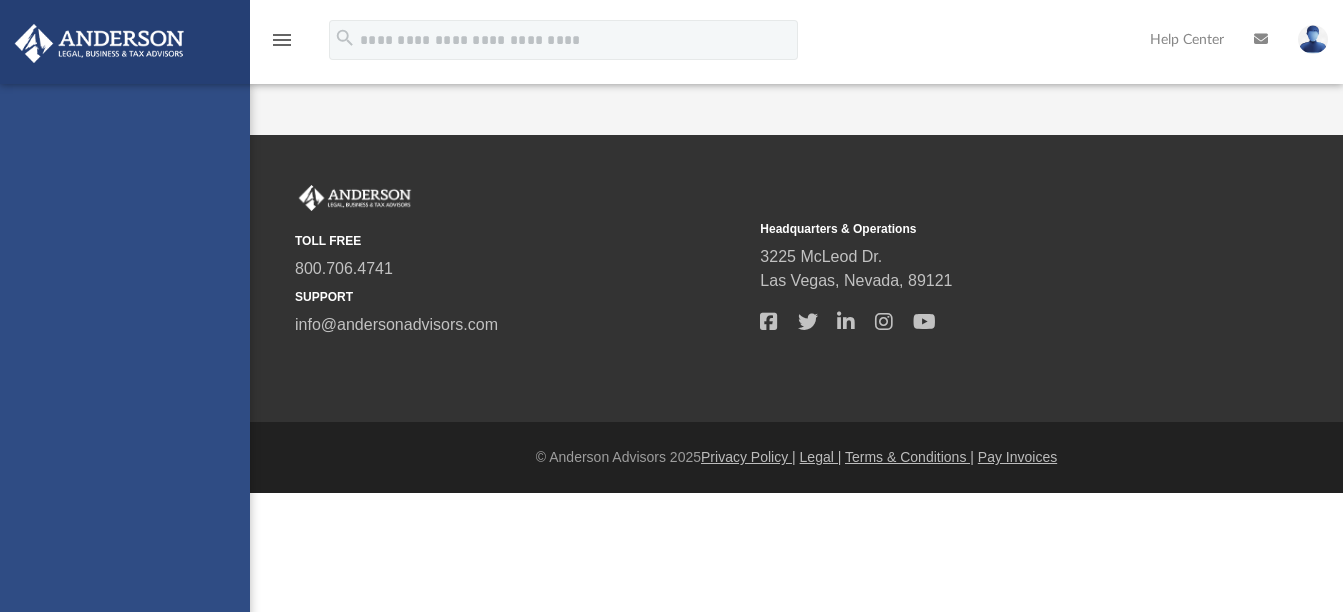 scroll, scrollTop: 0, scrollLeft: 0, axis: both 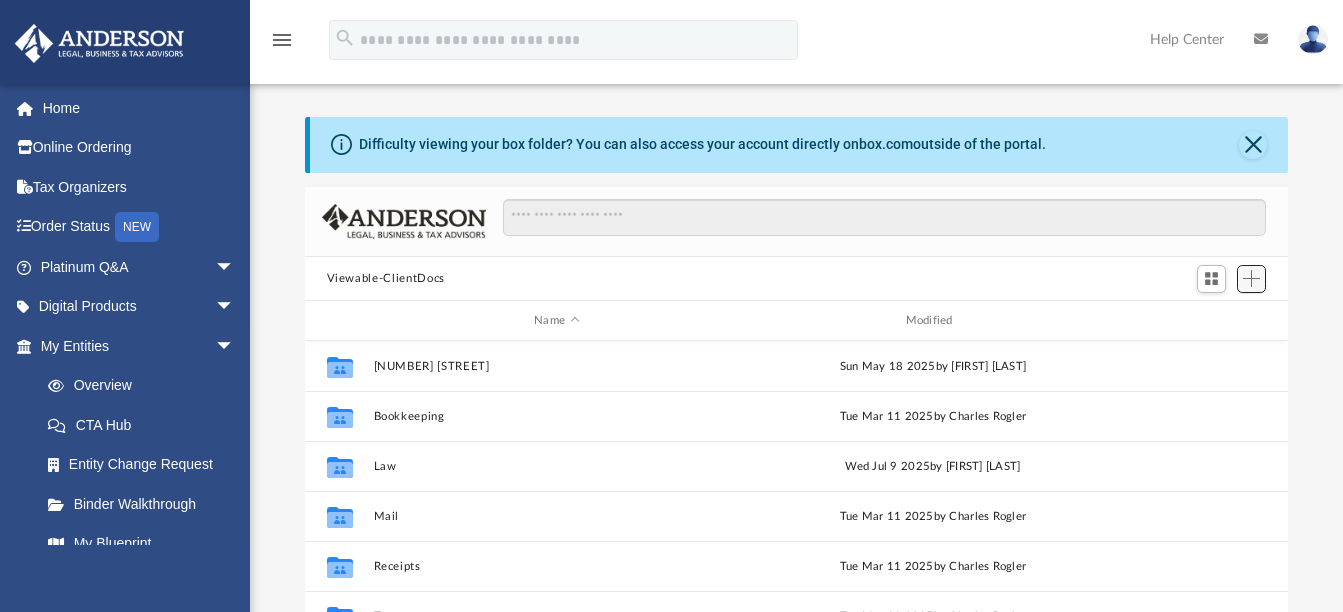 click at bounding box center (1251, 278) 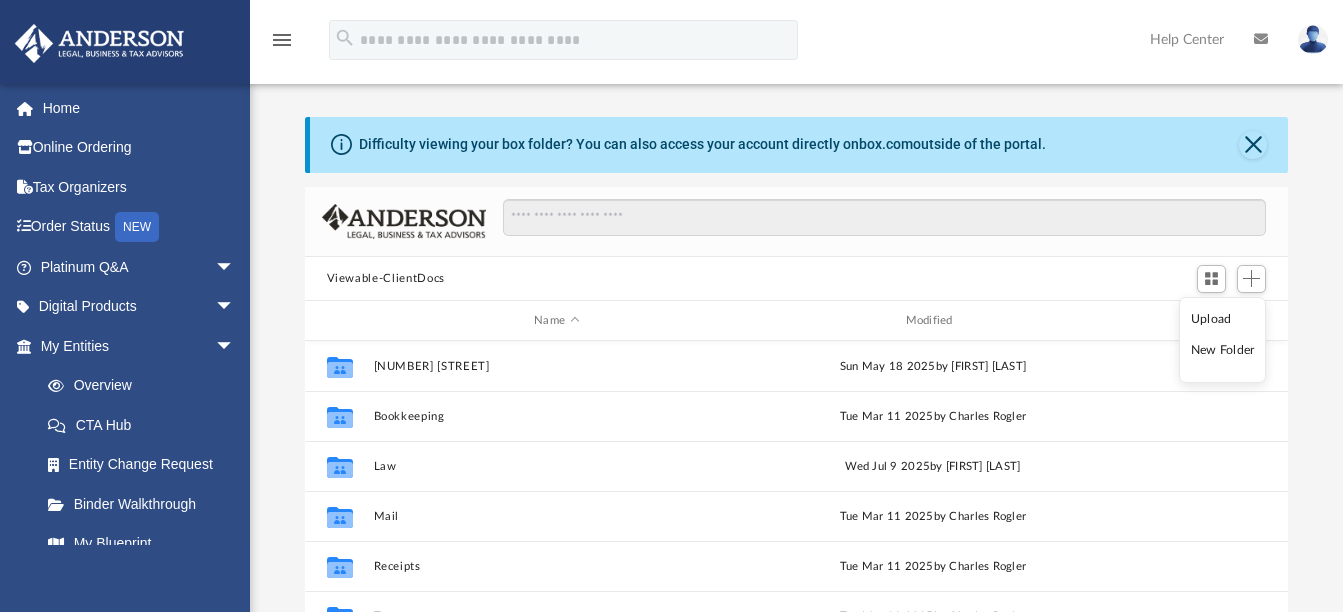 click on "Upload" at bounding box center [1223, 319] 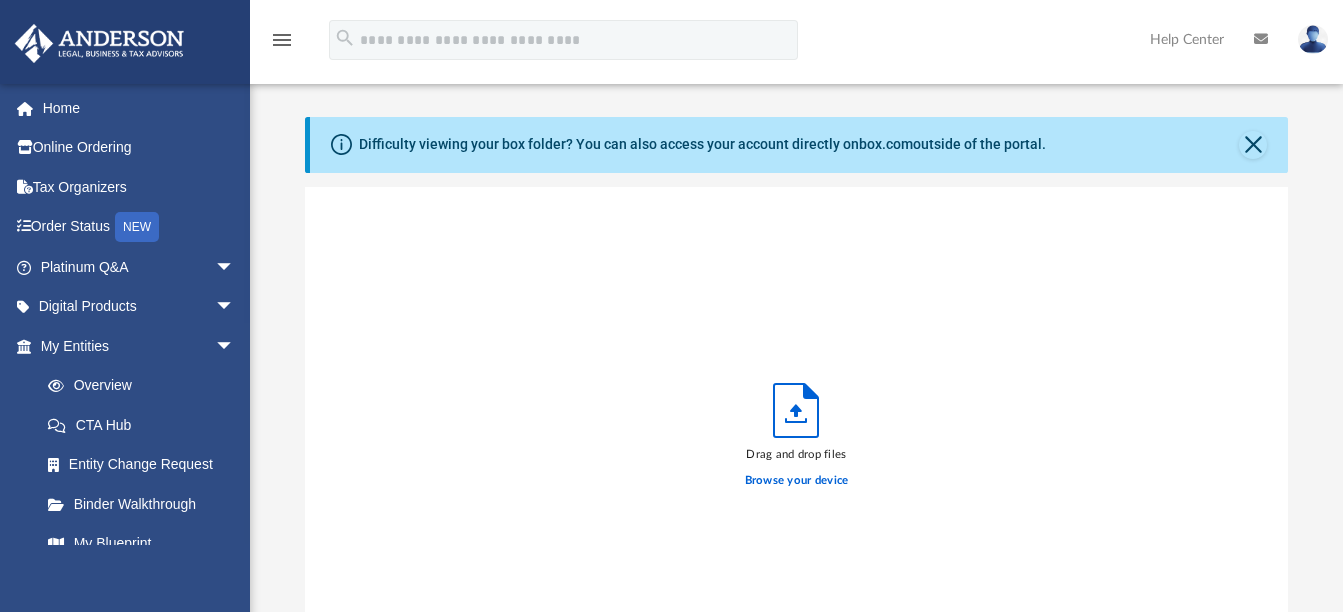 scroll, scrollTop: 16, scrollLeft: 16, axis: both 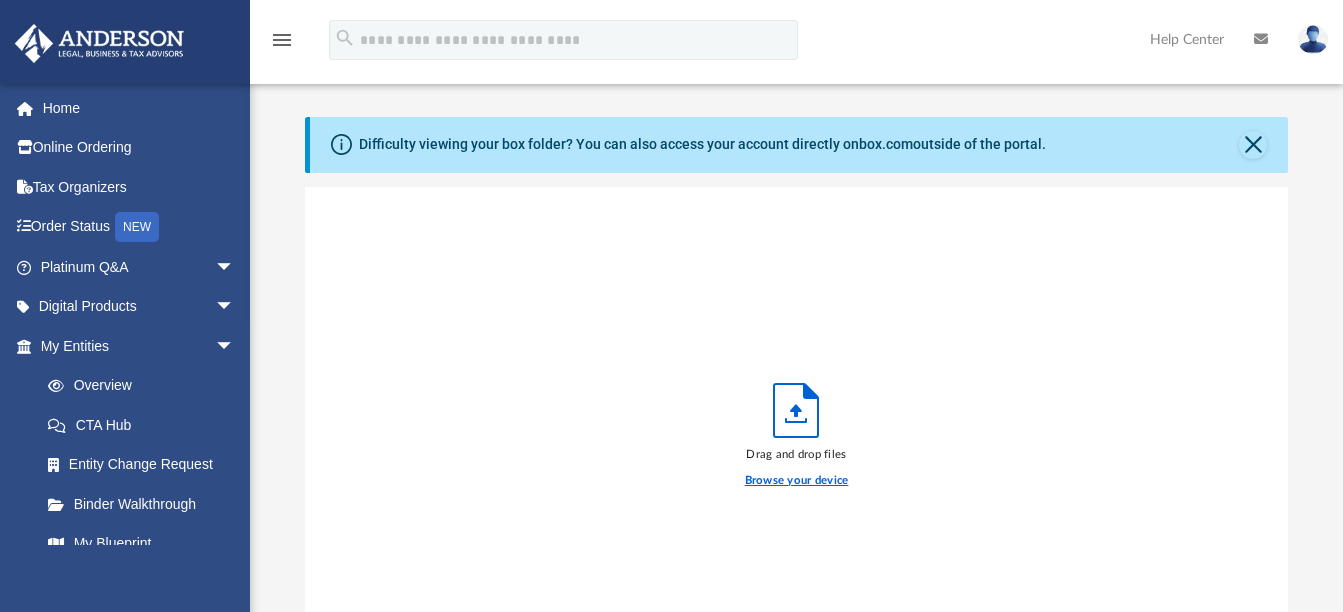 click on "Browse your device" at bounding box center (797, 481) 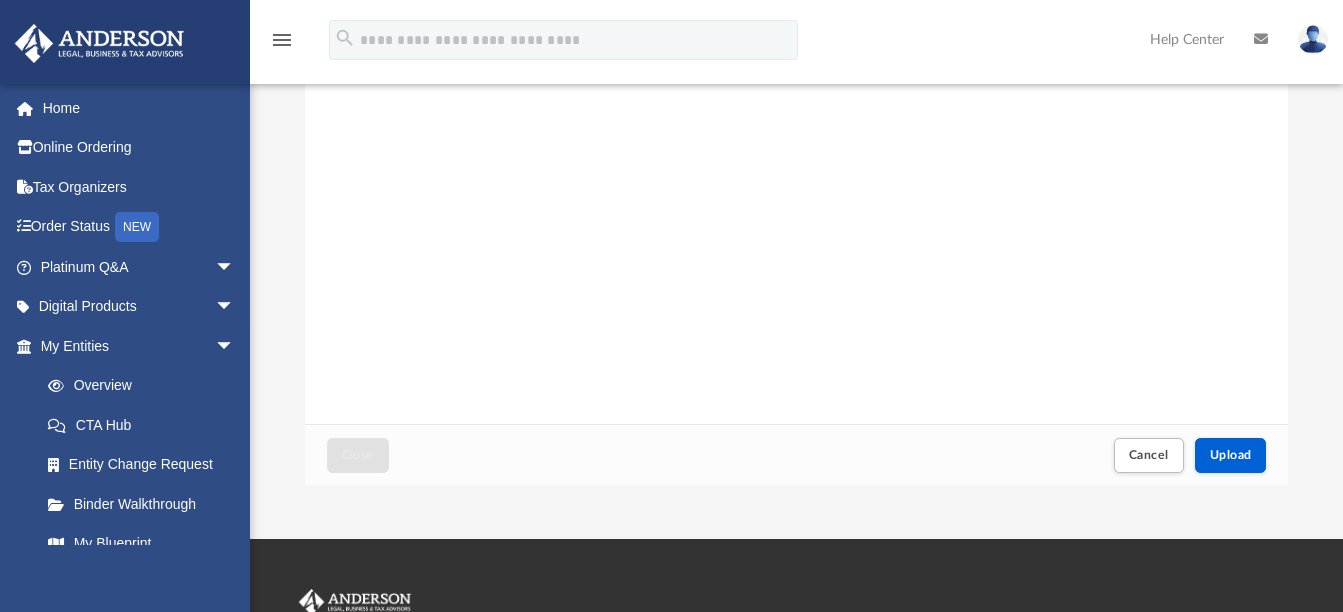 scroll, scrollTop: 400, scrollLeft: 0, axis: vertical 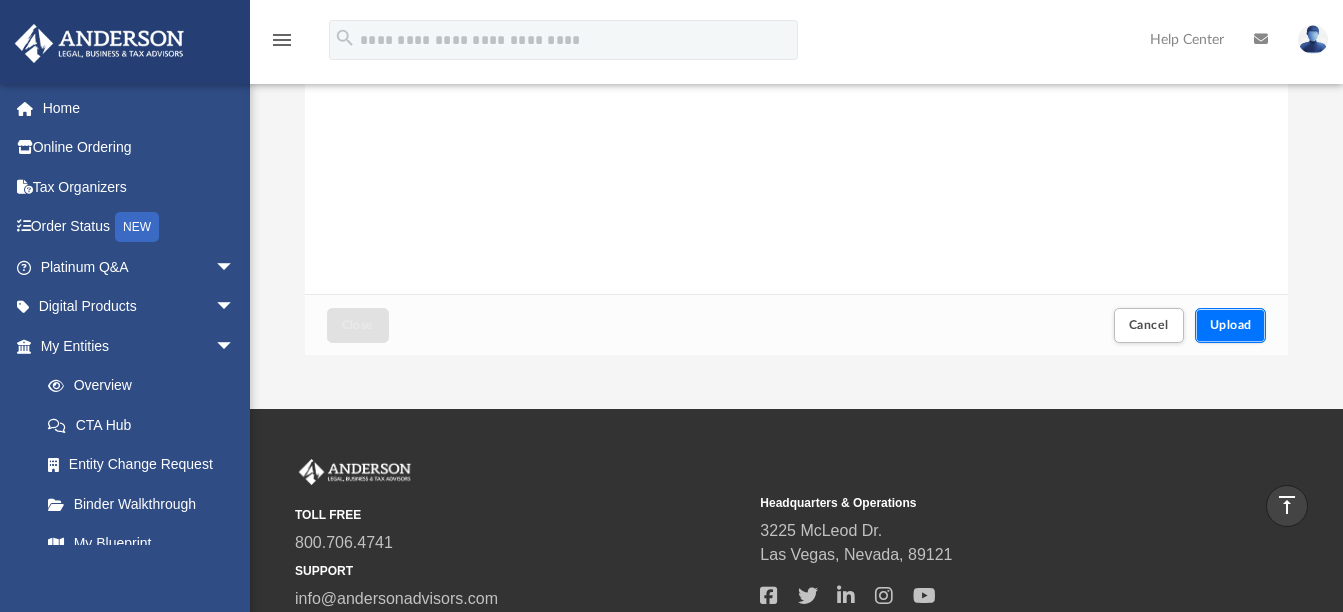 click on "Upload" at bounding box center (1231, 325) 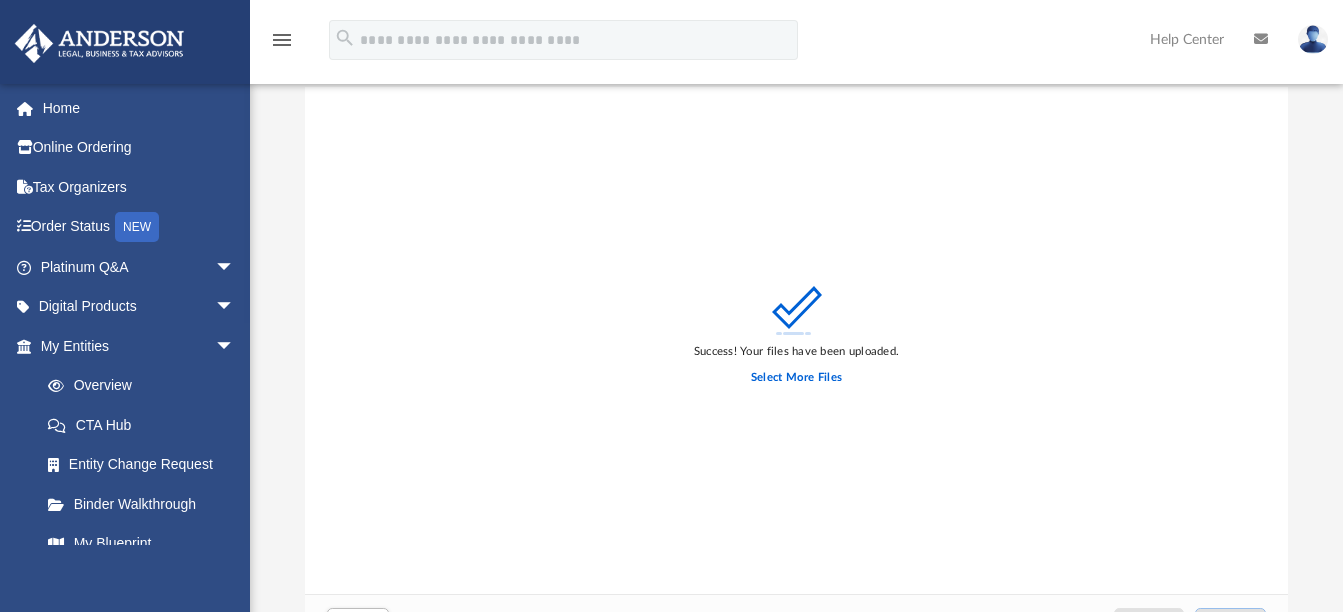 scroll, scrollTop: 0, scrollLeft: 0, axis: both 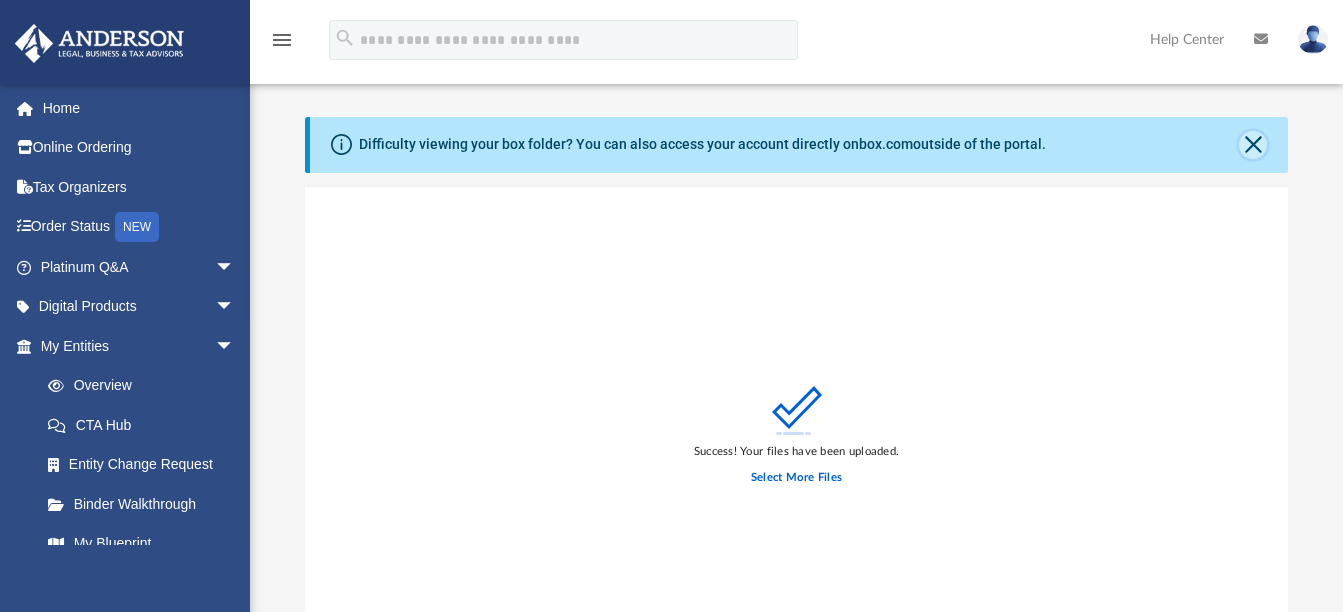 click 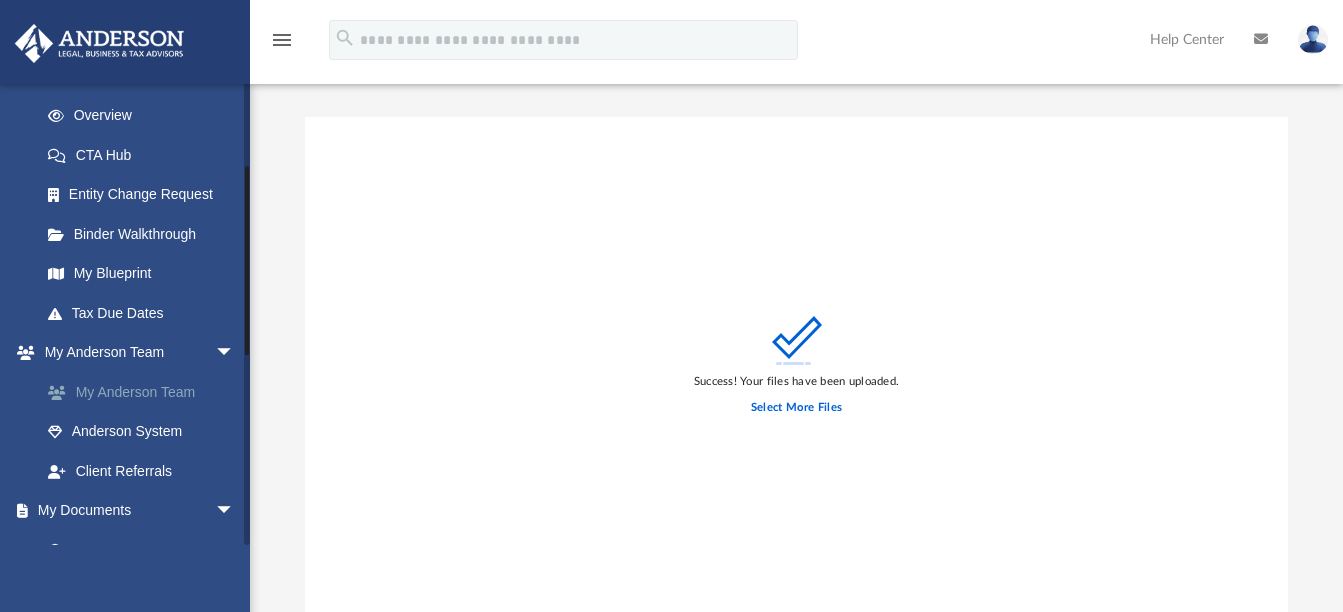 scroll, scrollTop: 300, scrollLeft: 0, axis: vertical 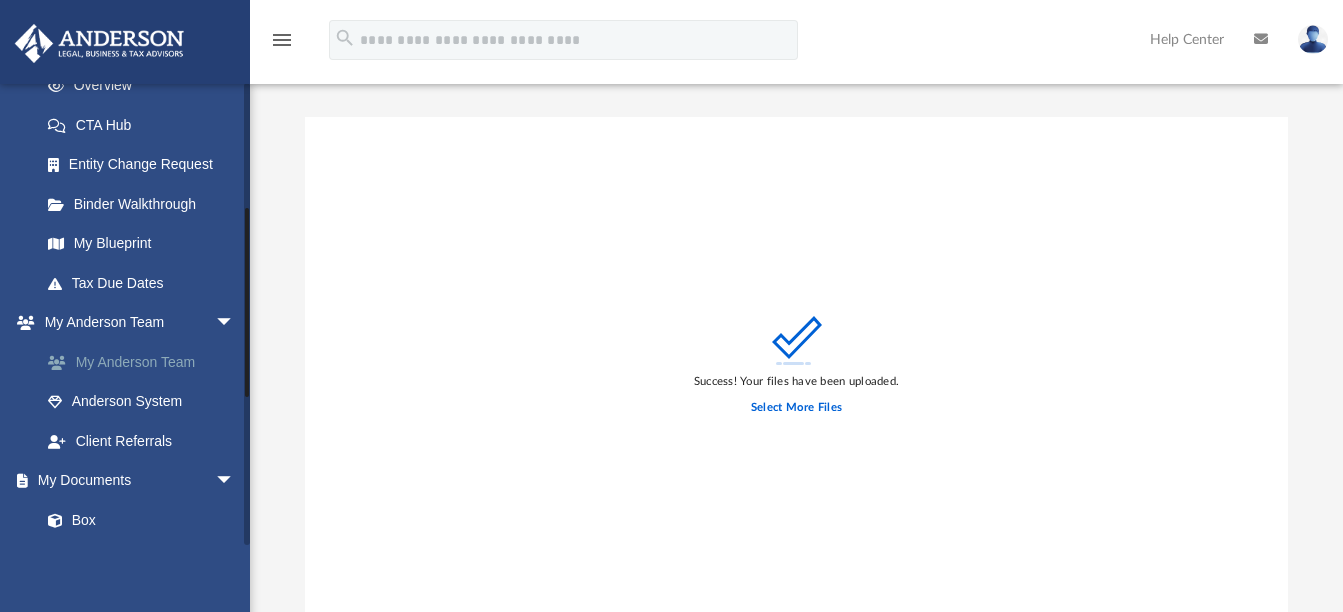 click on "My Anderson Team" at bounding box center (146, 362) 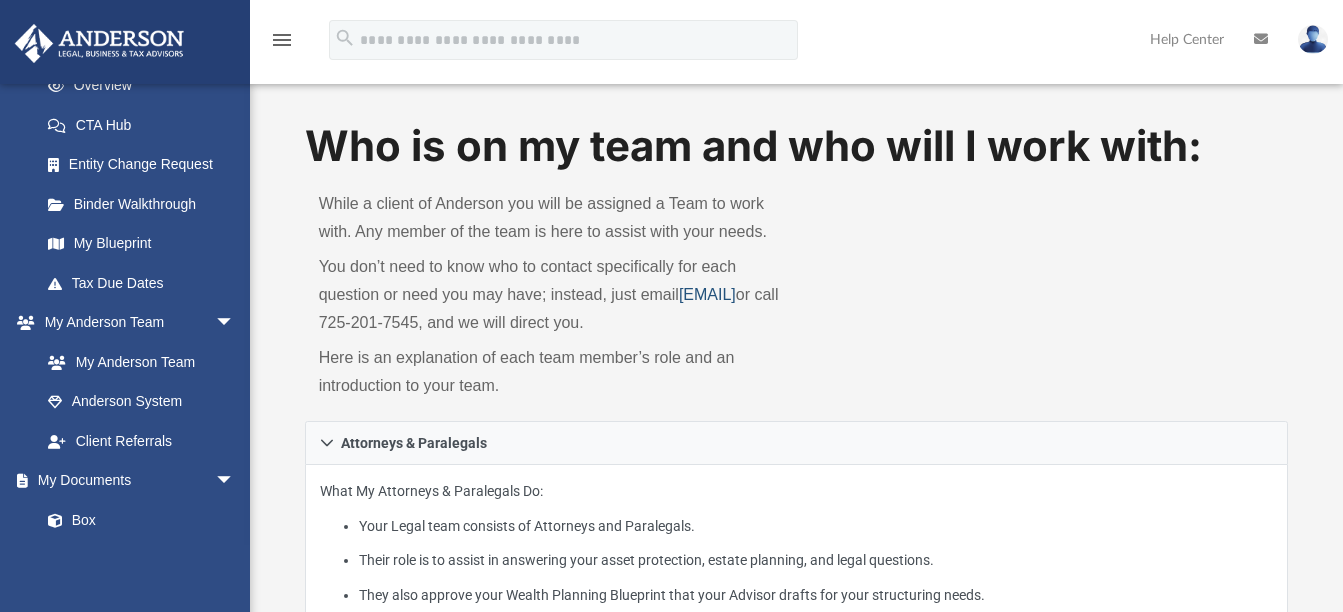 click on "[EMAIL]" at bounding box center (707, 294) 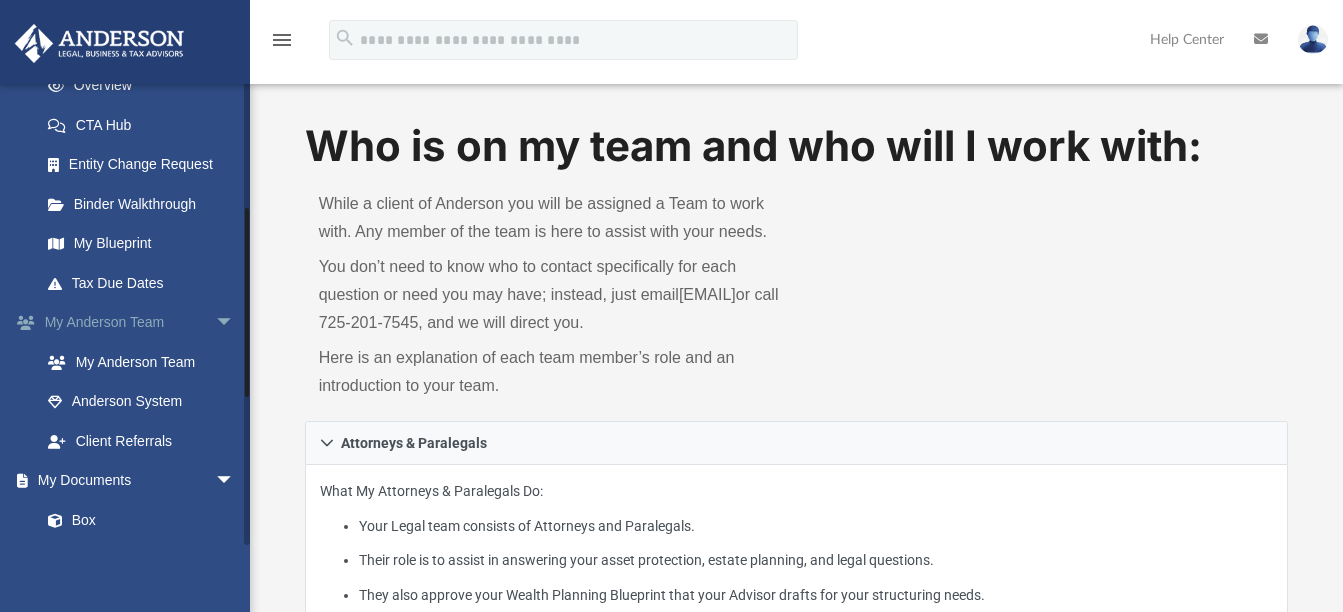 click on "arrow_drop_down" at bounding box center (235, 323) 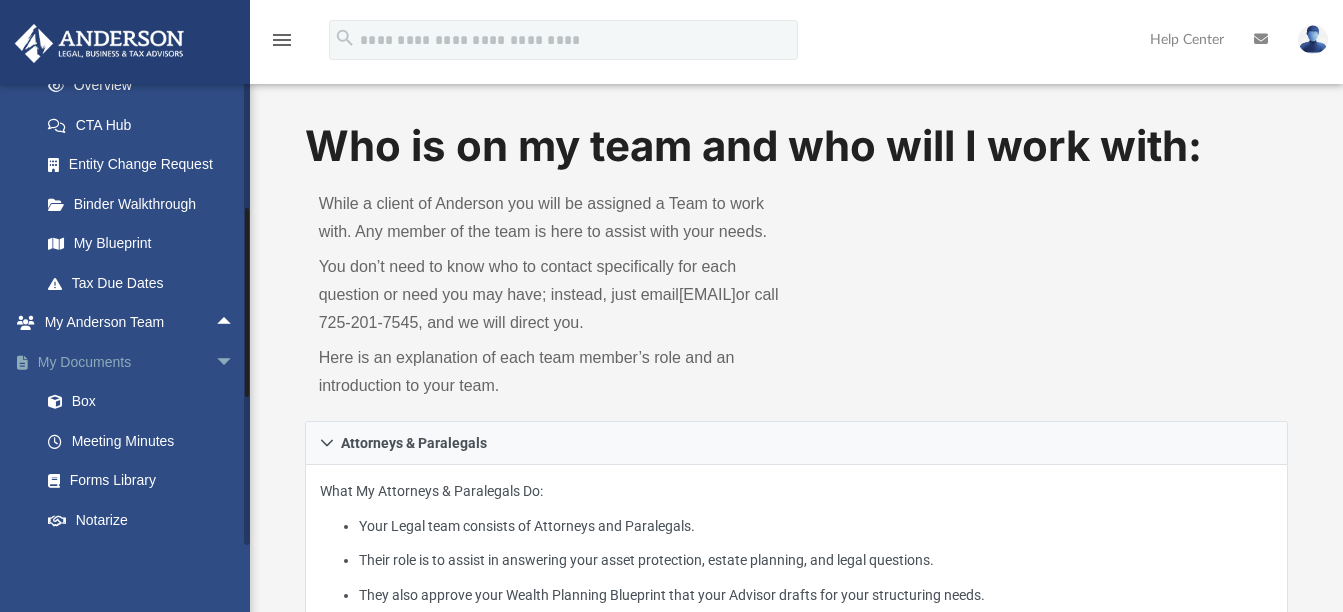 click on "arrow_drop_down" at bounding box center [235, 362] 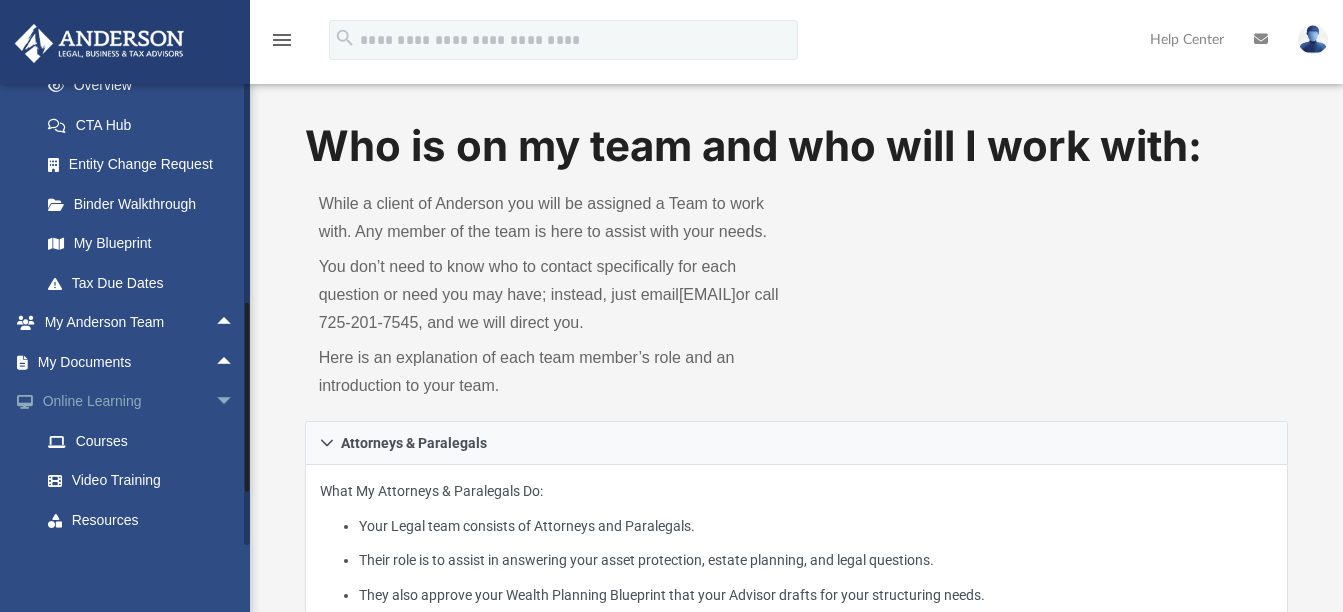 scroll, scrollTop: 379, scrollLeft: 0, axis: vertical 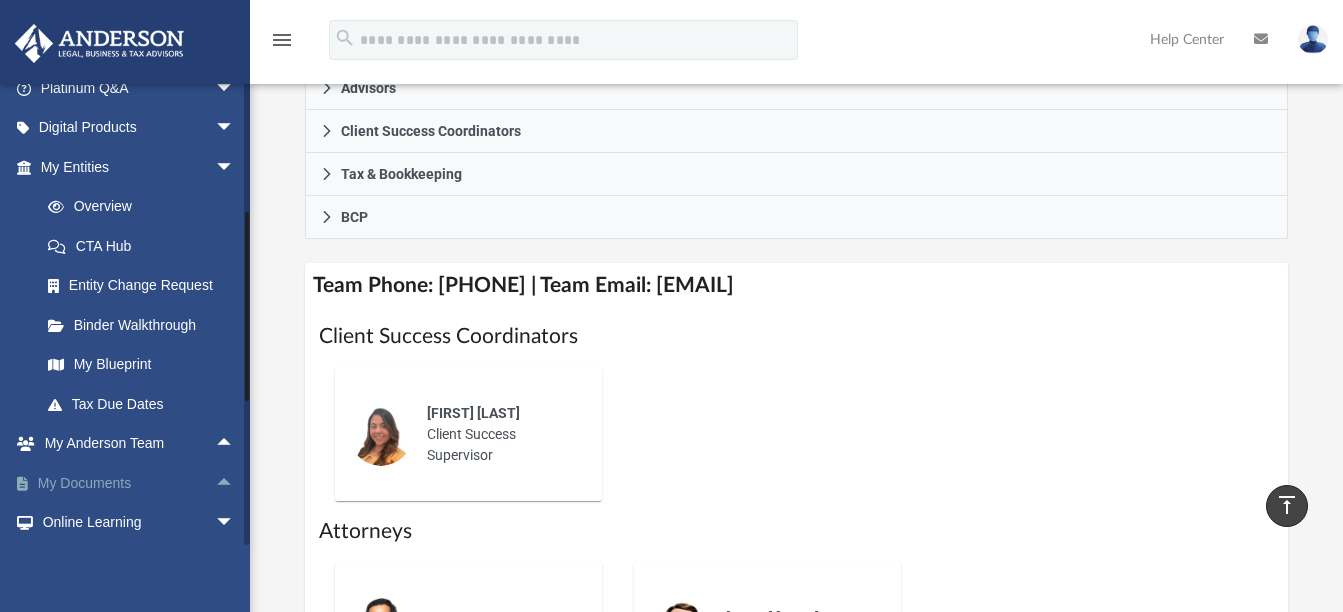 click on "arrow_drop_up" at bounding box center (235, 483) 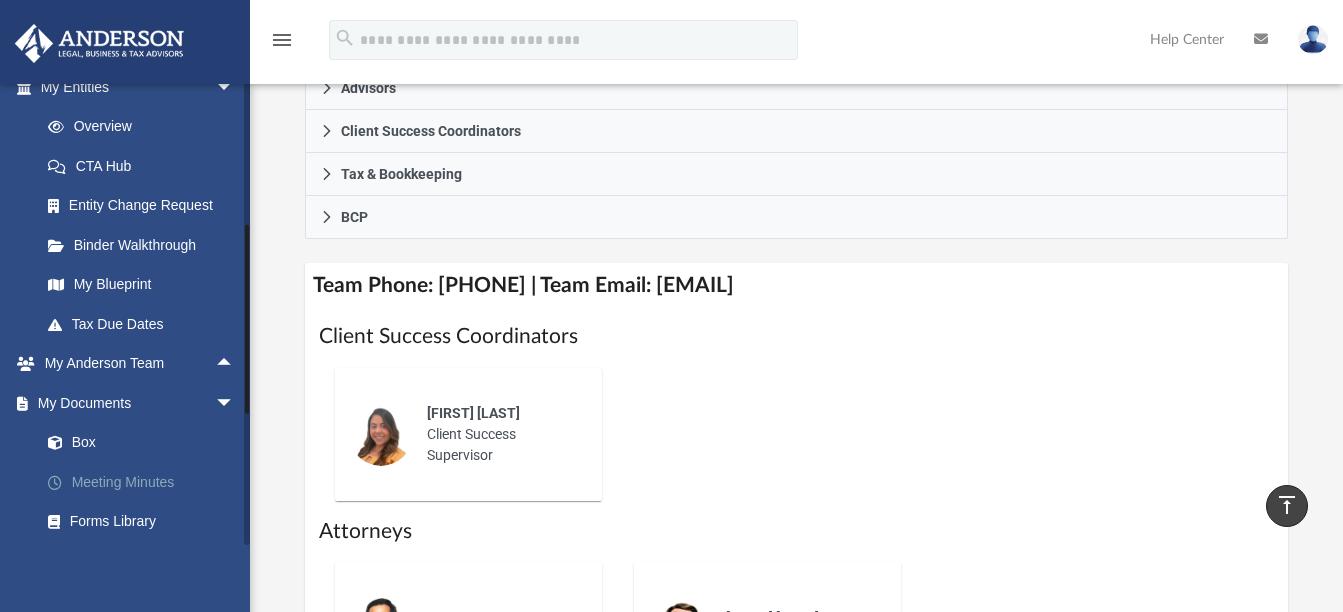 scroll, scrollTop: 279, scrollLeft: 0, axis: vertical 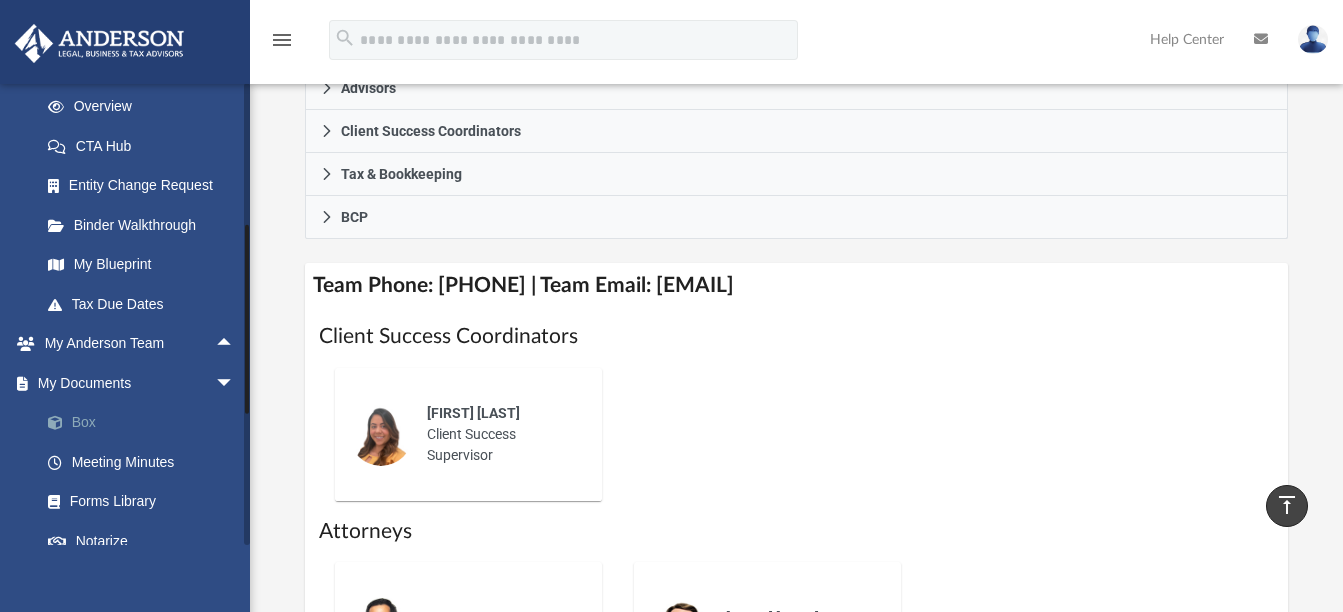 click on "Box" at bounding box center [146, 423] 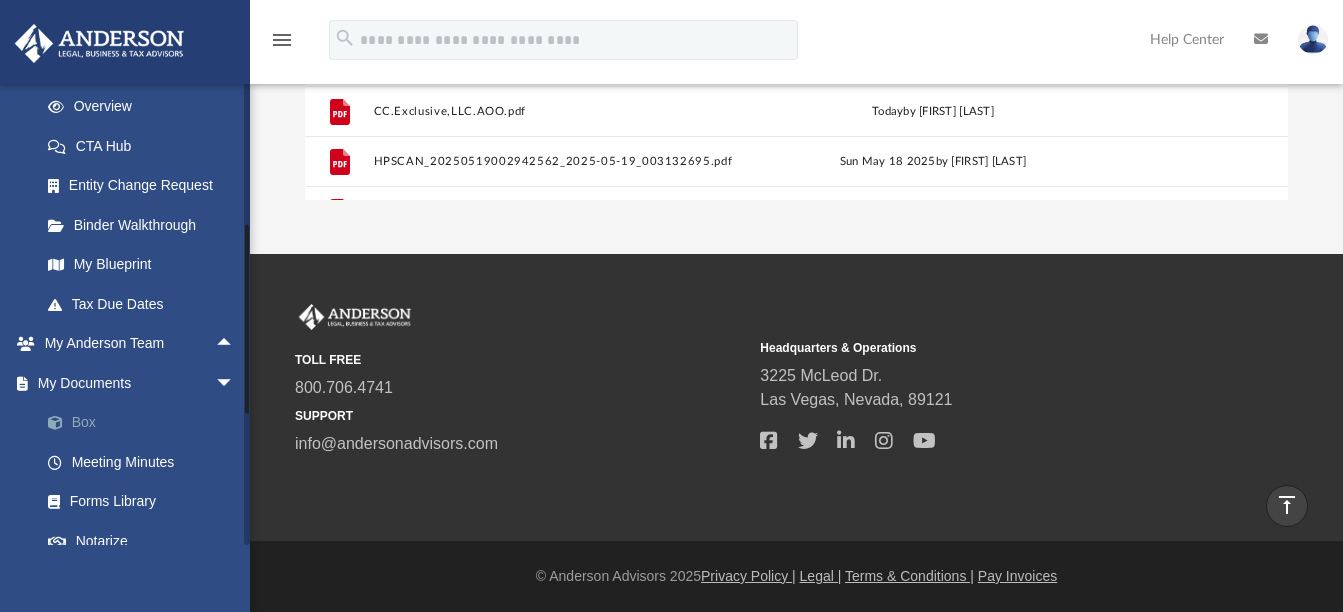 scroll, scrollTop: 16, scrollLeft: 16, axis: both 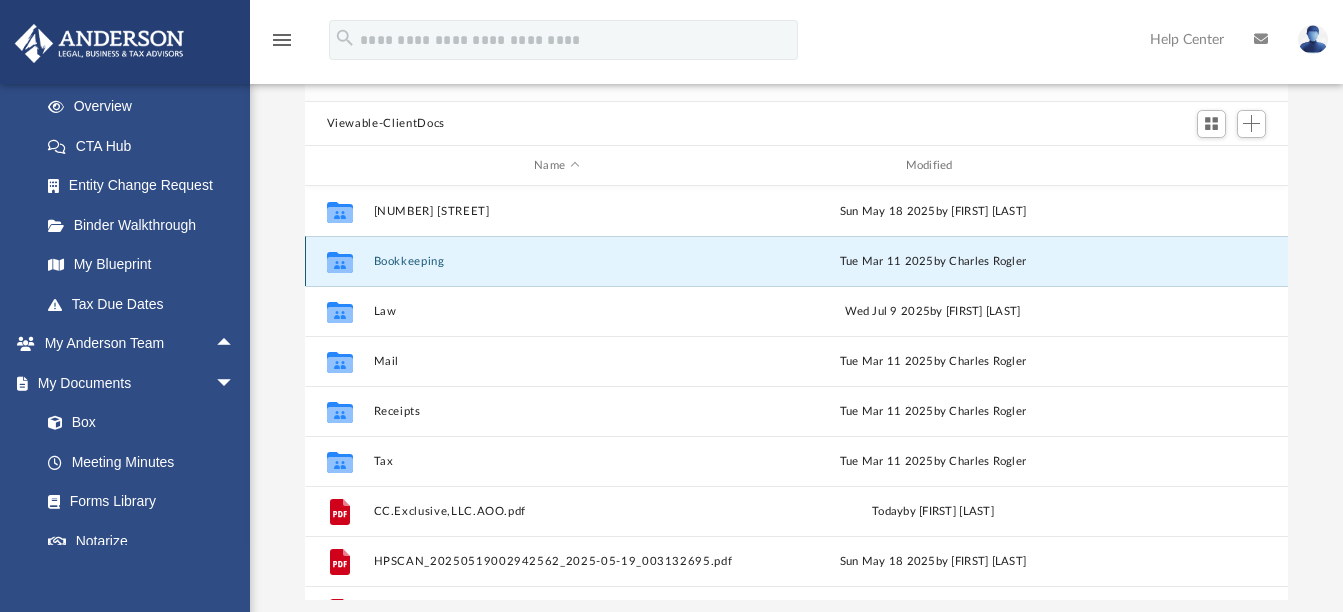 click on "Bookkeeping" at bounding box center (556, 261) 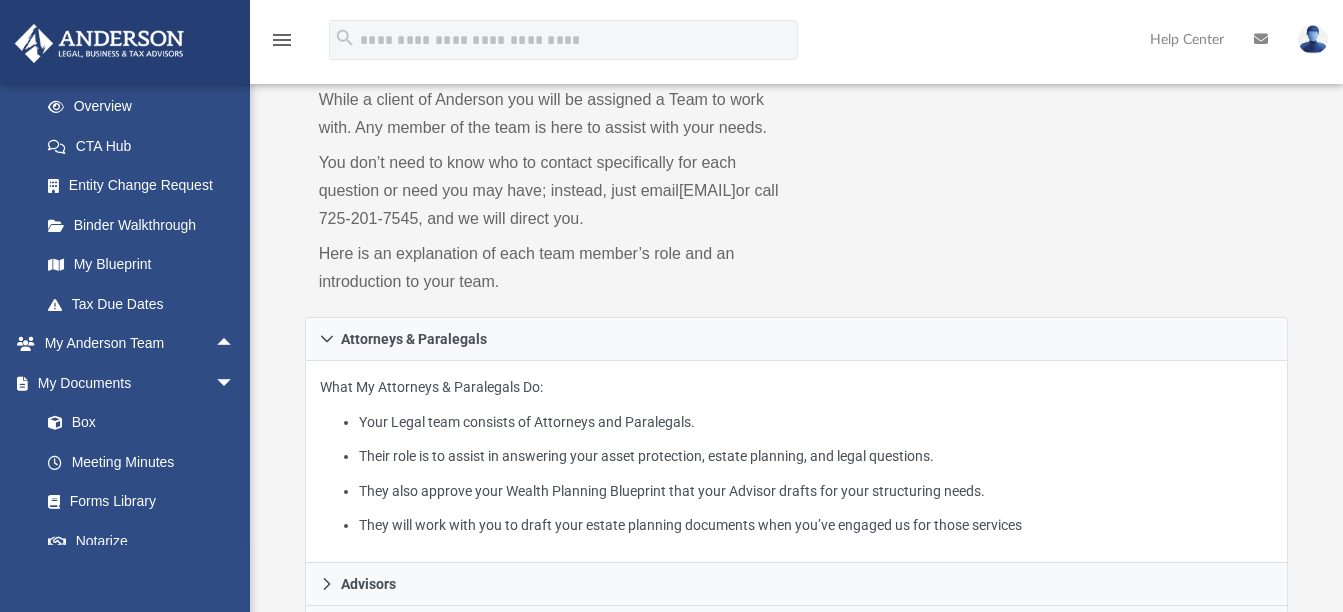 scroll, scrollTop: 300, scrollLeft: 0, axis: vertical 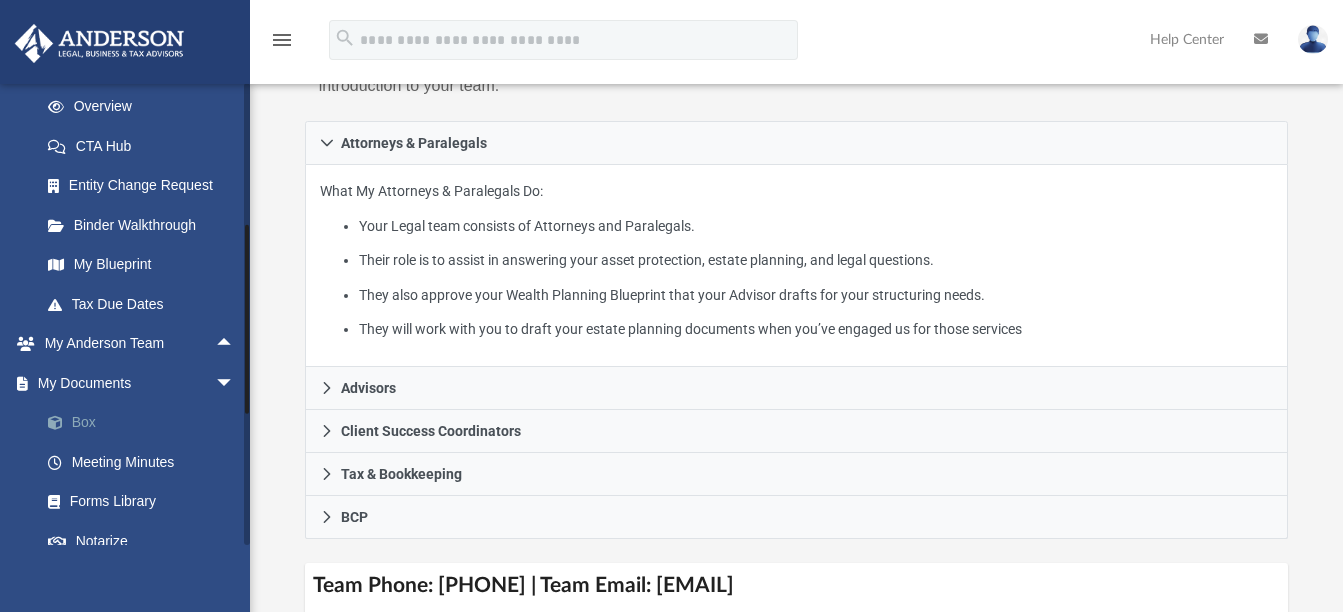 click on "Box" at bounding box center (146, 423) 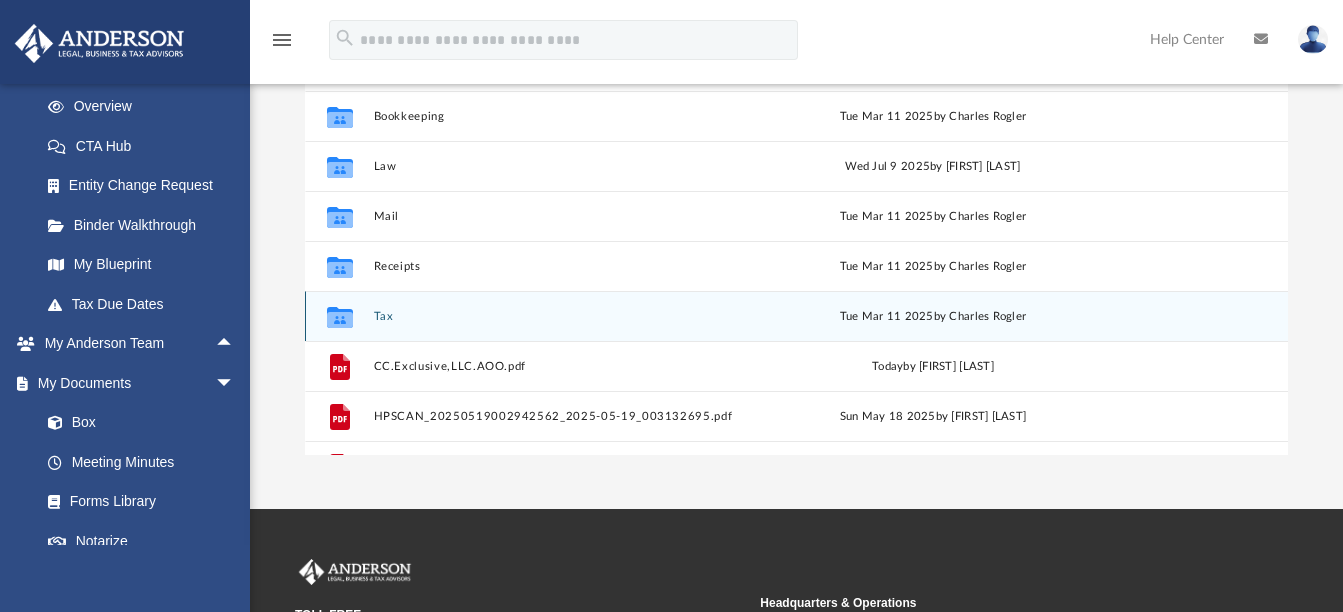 scroll, scrollTop: 16, scrollLeft: 16, axis: both 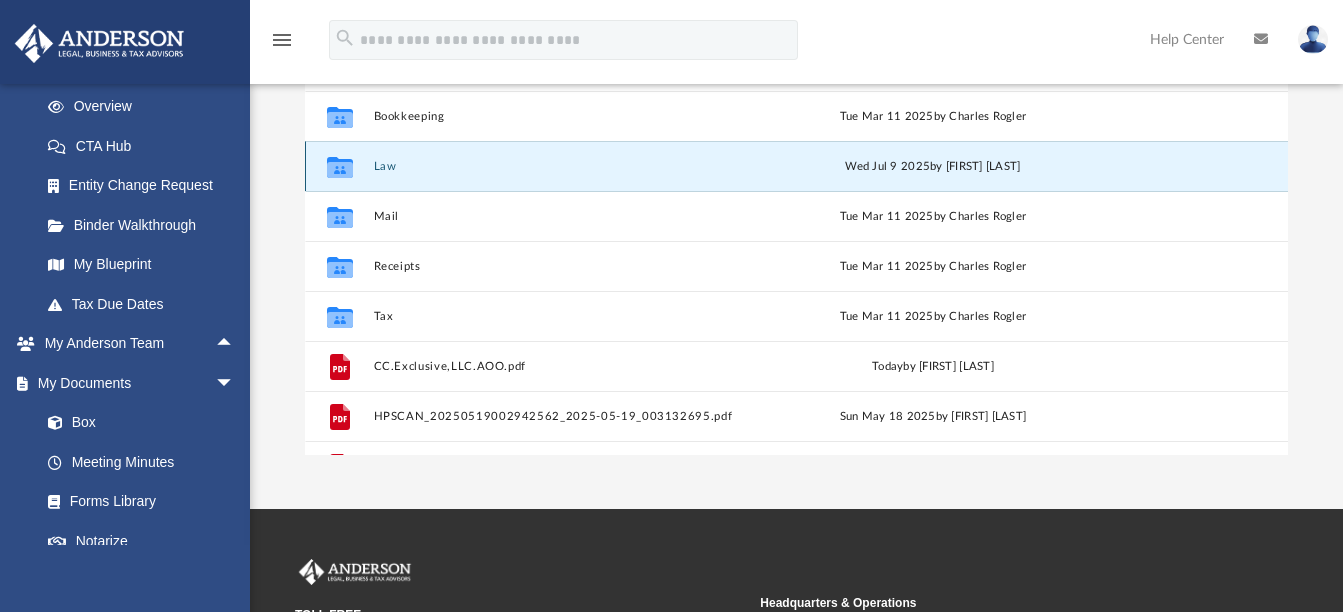 click on "Law" at bounding box center (556, 166) 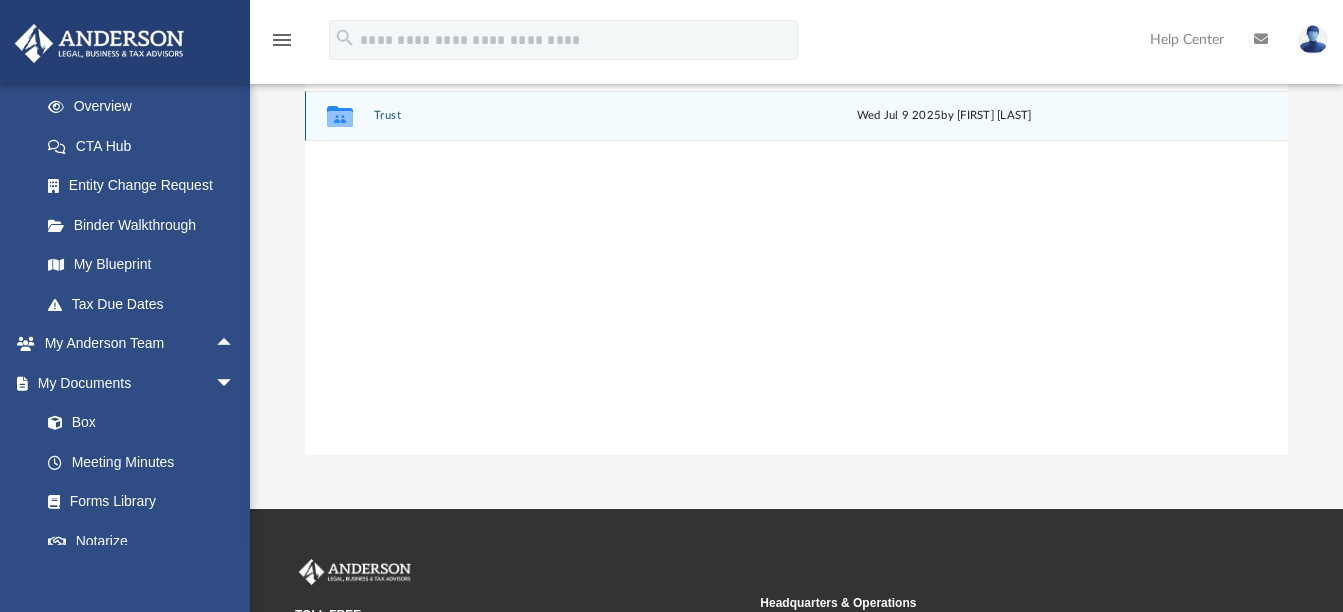 click on "Trust" at bounding box center [560, 116] 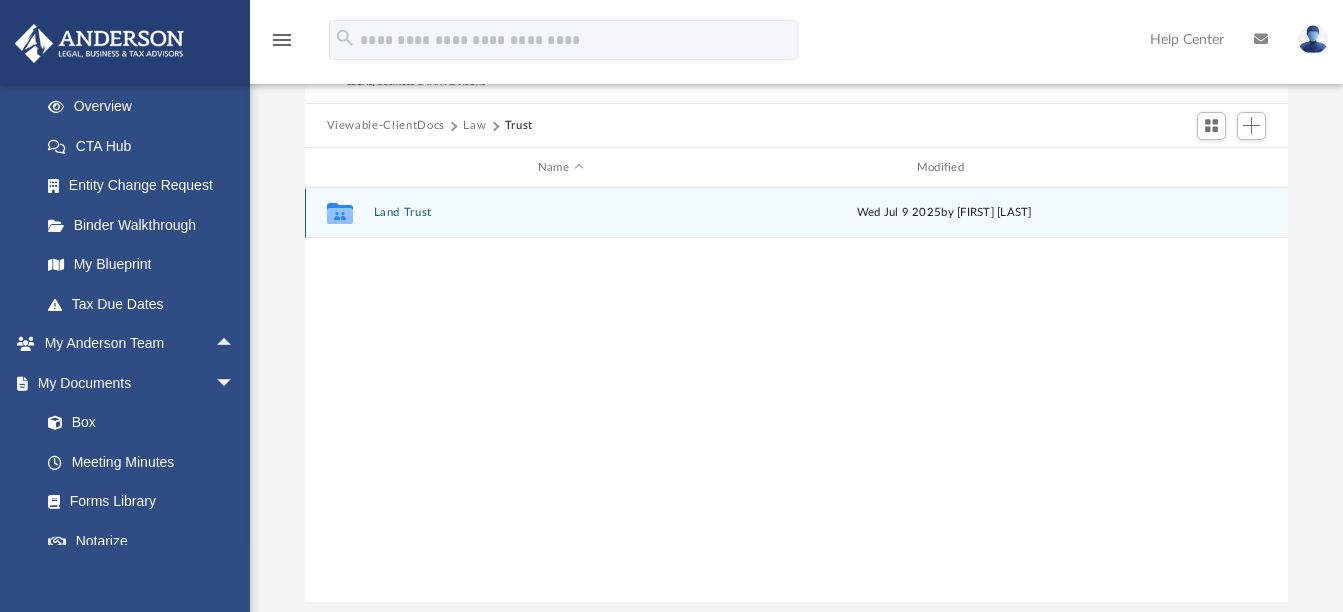 scroll, scrollTop: 0, scrollLeft: 0, axis: both 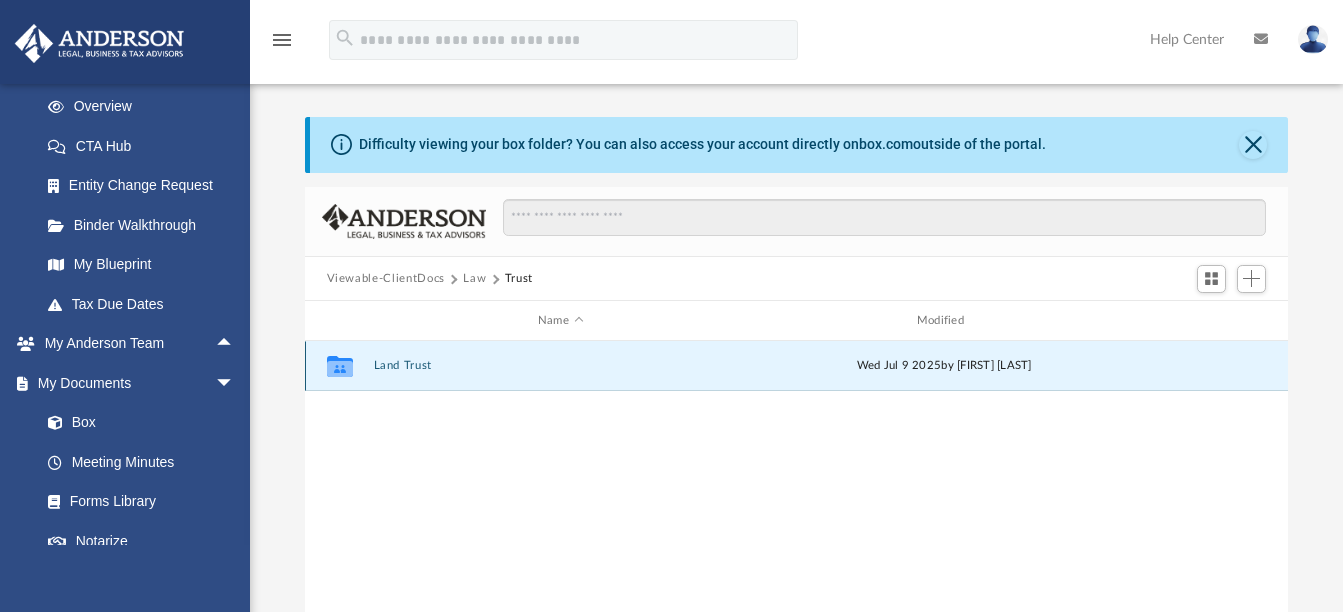 click on "Land Trust" at bounding box center [560, 366] 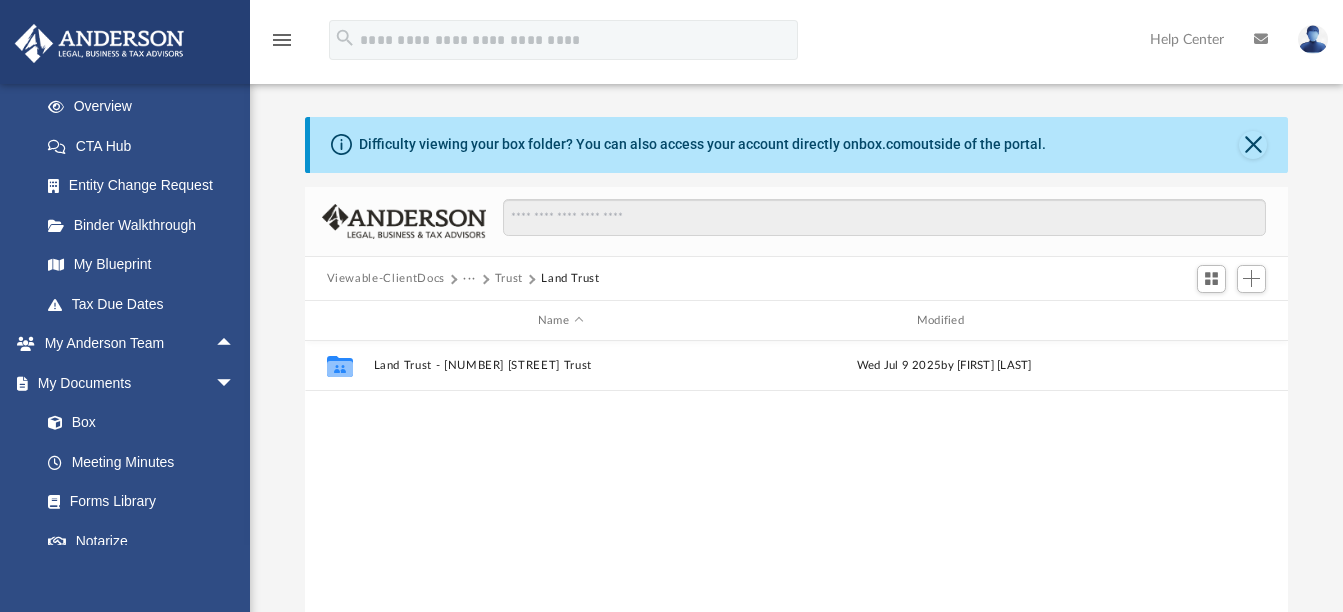 click on "Viewable-ClientDocs" at bounding box center (386, 279) 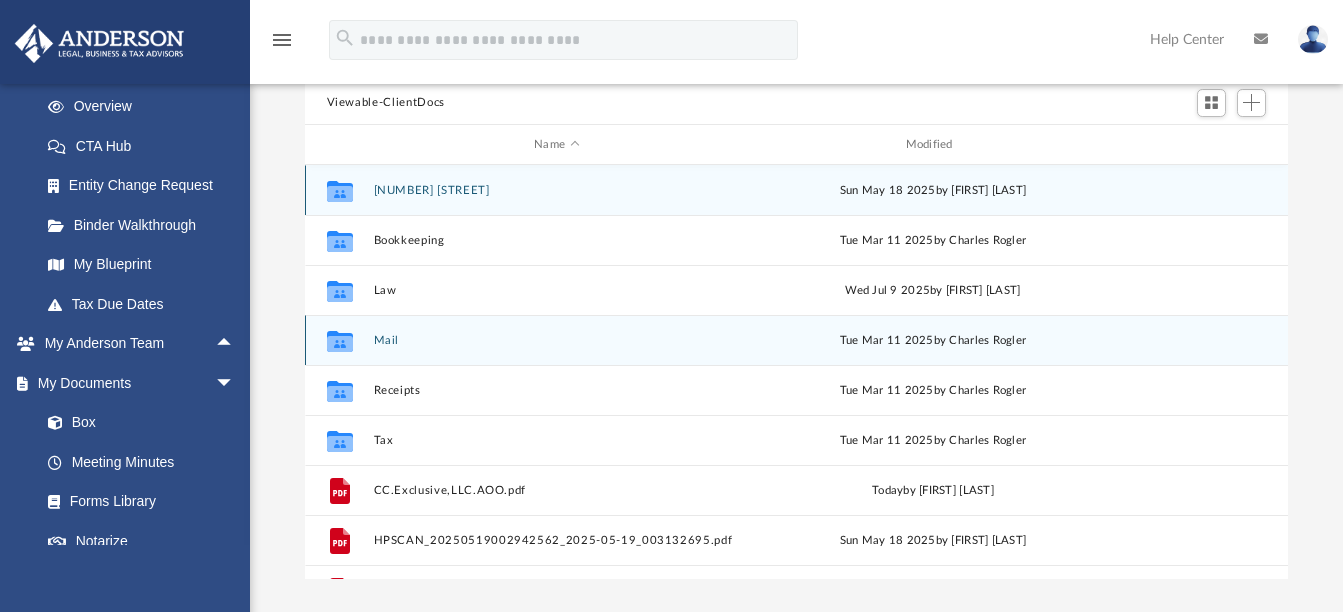 scroll, scrollTop: 200, scrollLeft: 0, axis: vertical 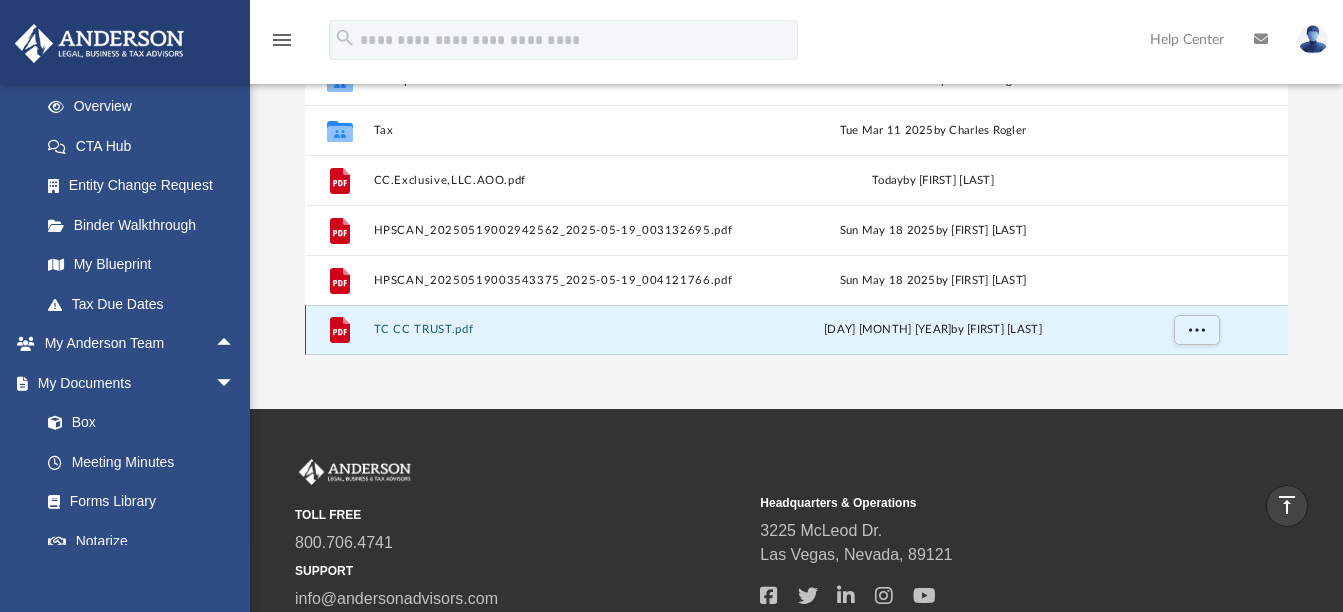 click on "TC CC TRUST.pdf" at bounding box center (556, 330) 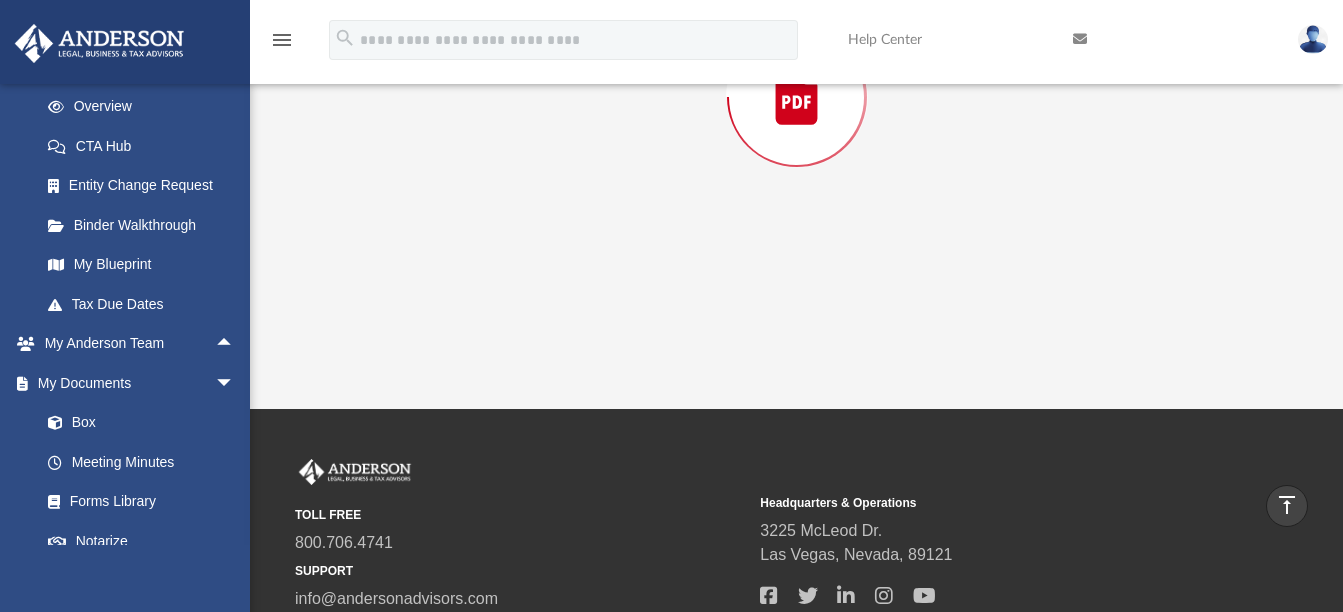scroll, scrollTop: 187, scrollLeft: 0, axis: vertical 